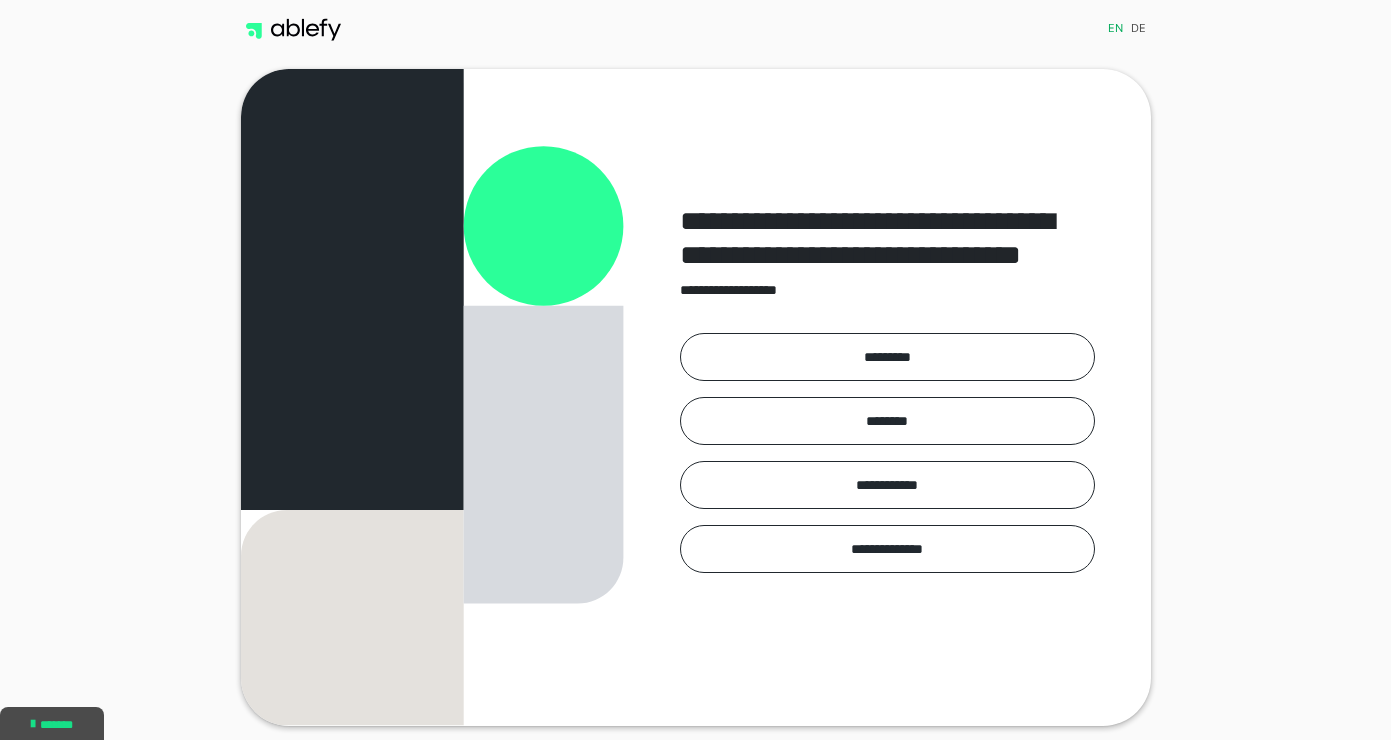 click on "de" at bounding box center [1138, 30] 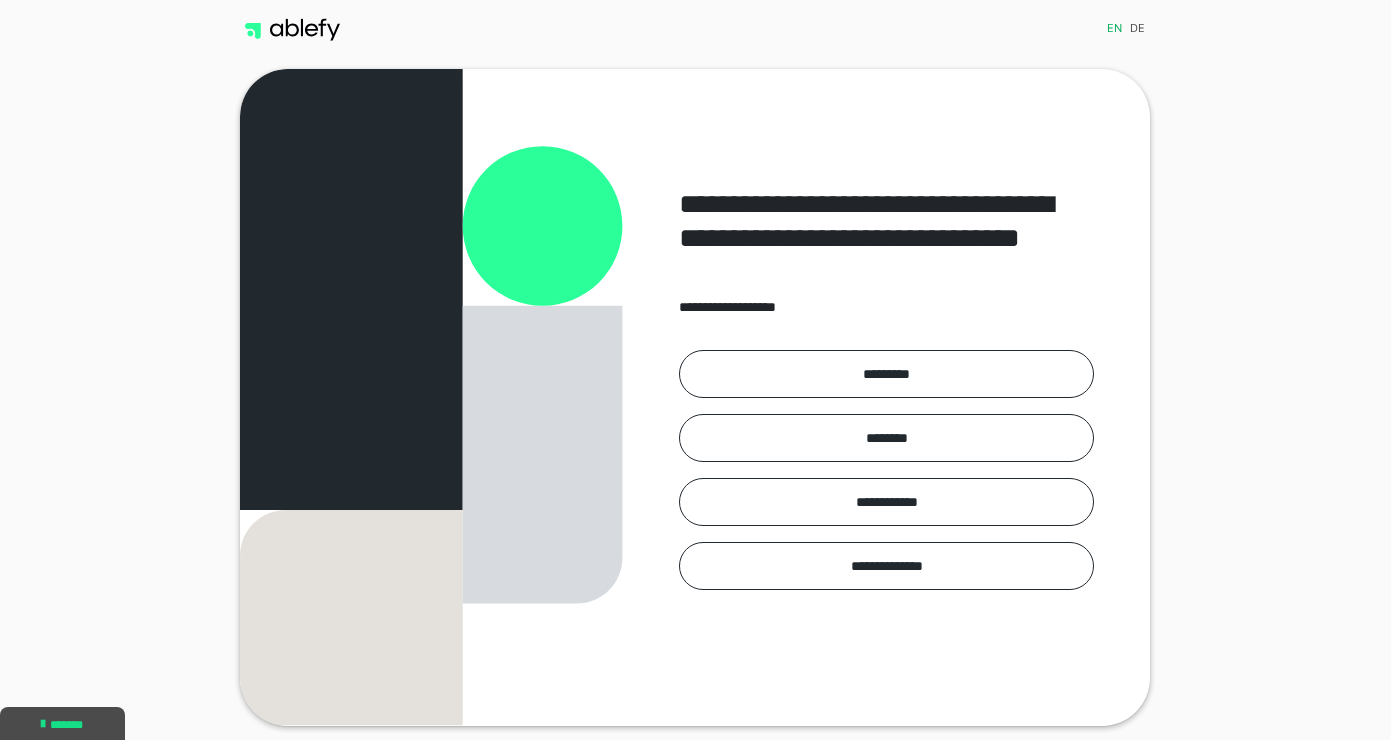 scroll, scrollTop: 0, scrollLeft: 0, axis: both 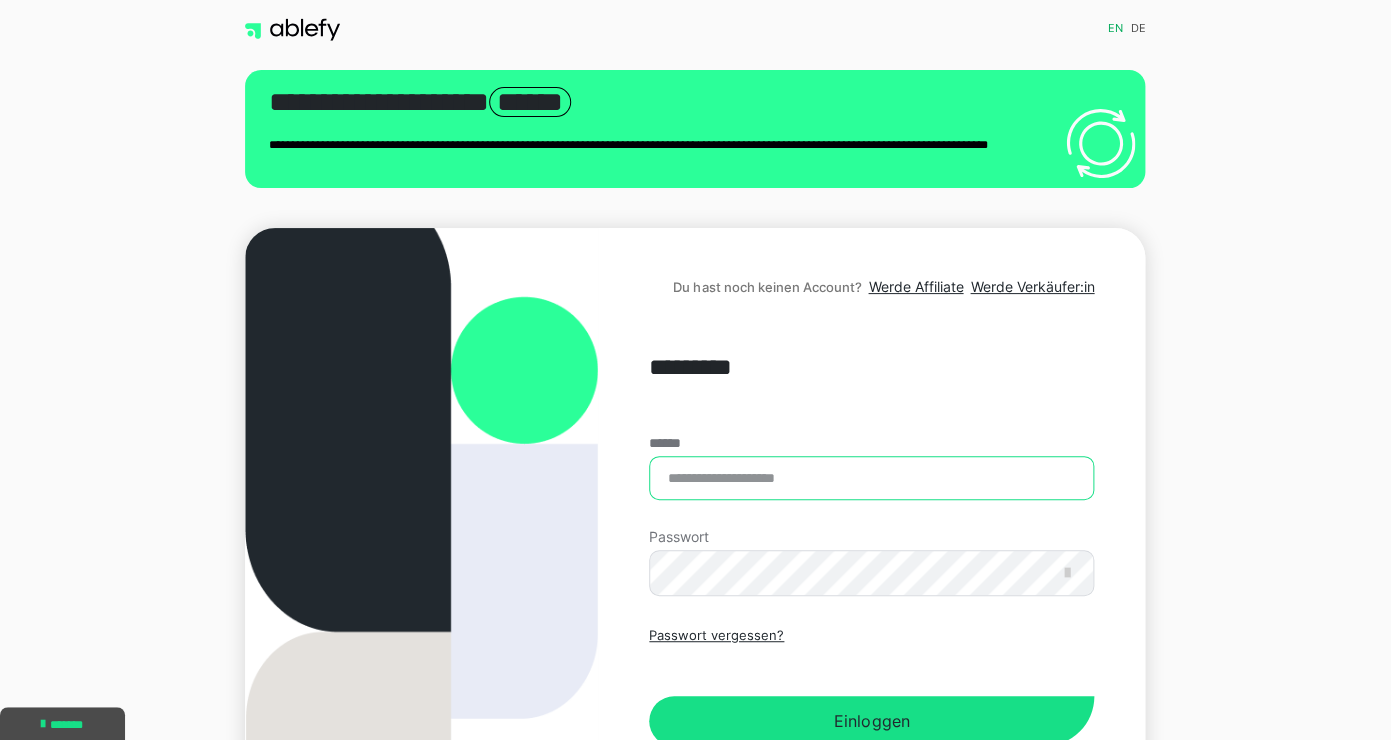 click on "******" at bounding box center [871, 478] 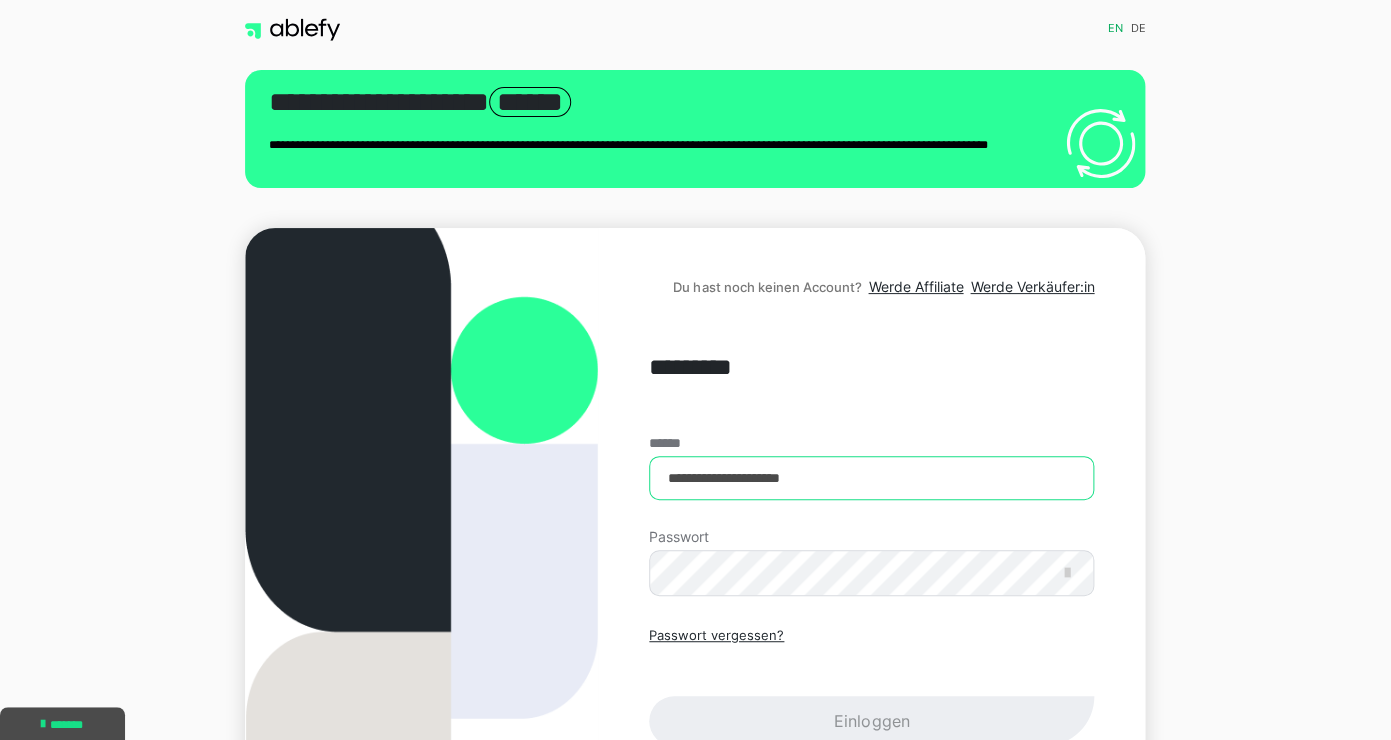 type on "**********" 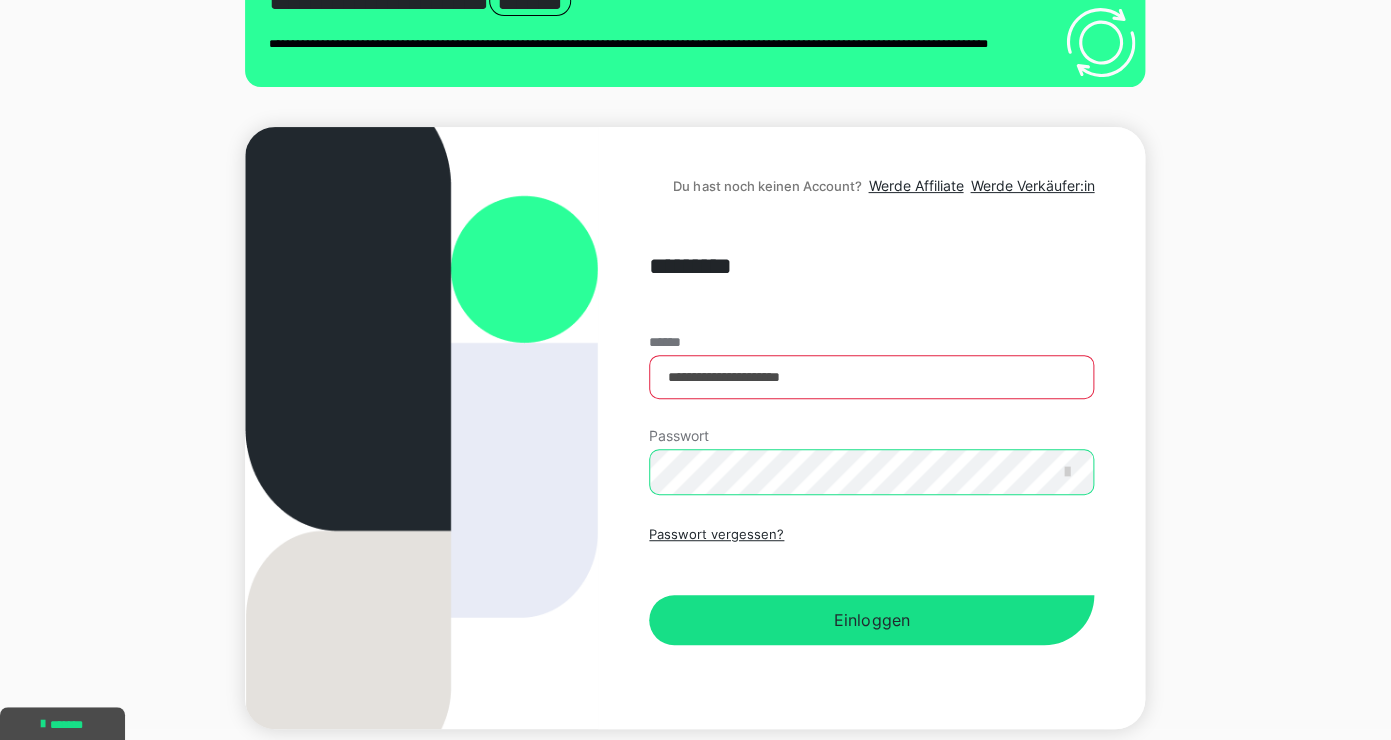 scroll, scrollTop: 178, scrollLeft: 0, axis: vertical 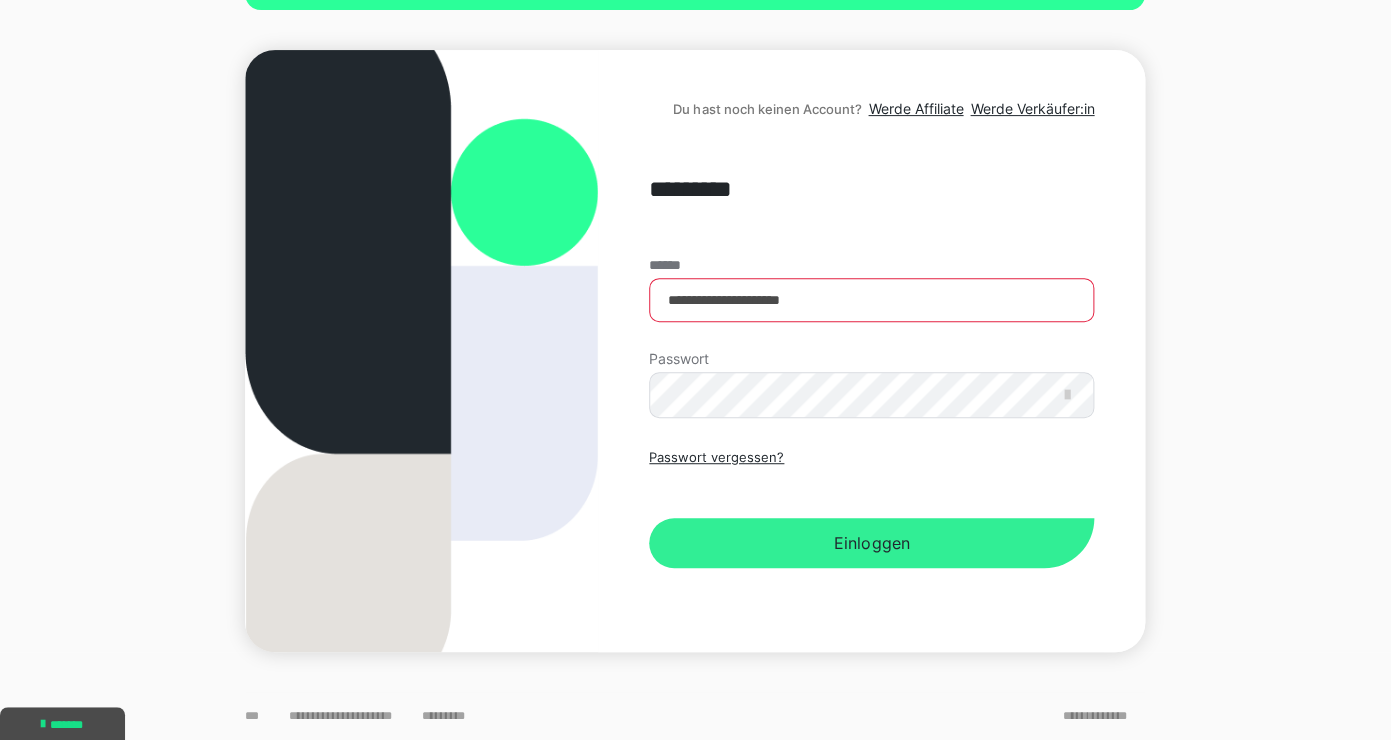 click on "Einloggen" at bounding box center [871, 543] 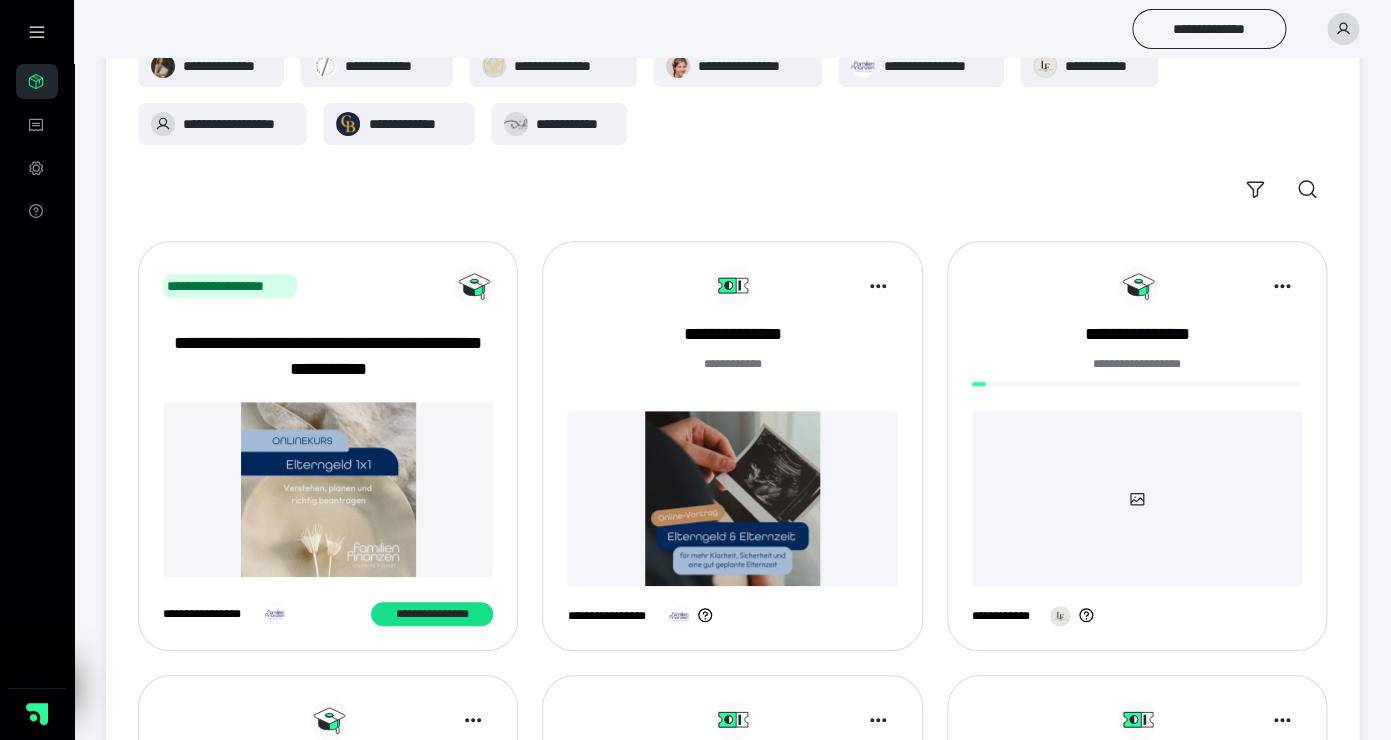 scroll, scrollTop: 199, scrollLeft: 0, axis: vertical 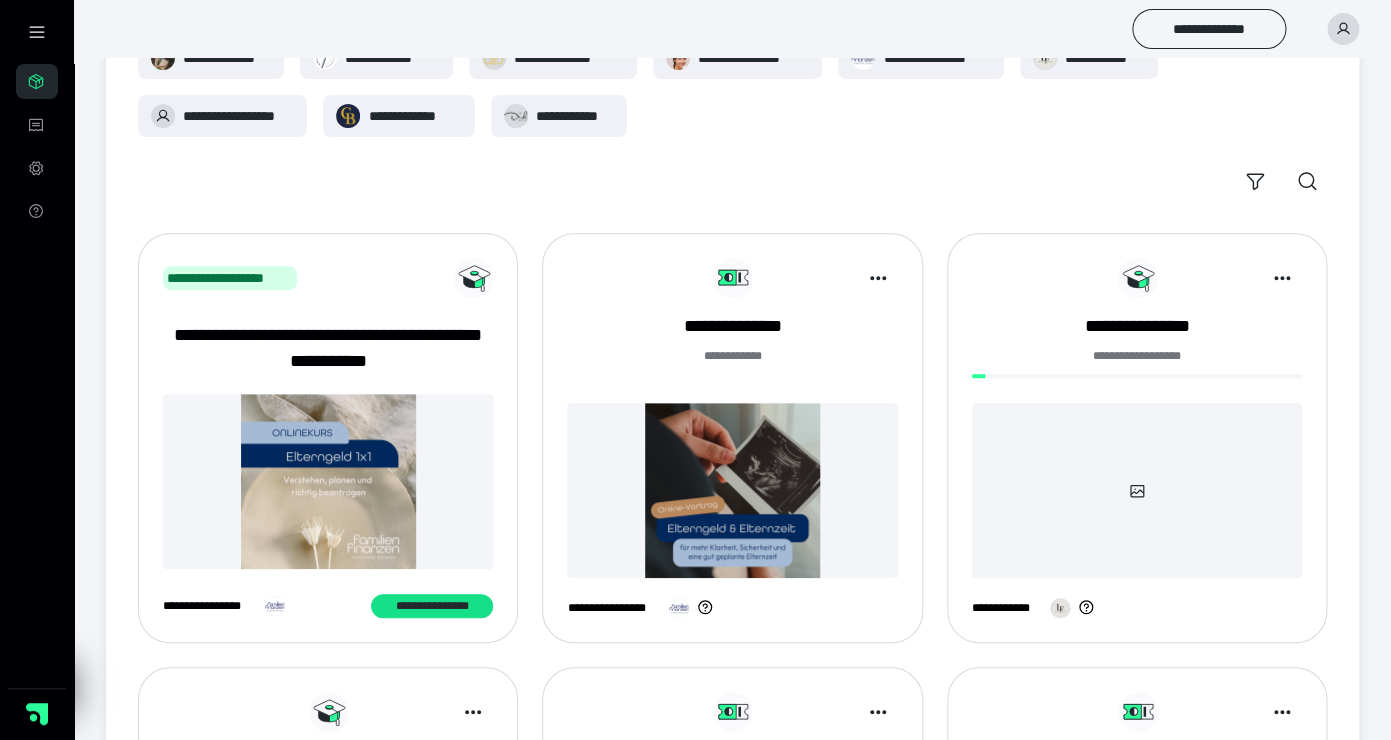 click at bounding box center [1137, 490] 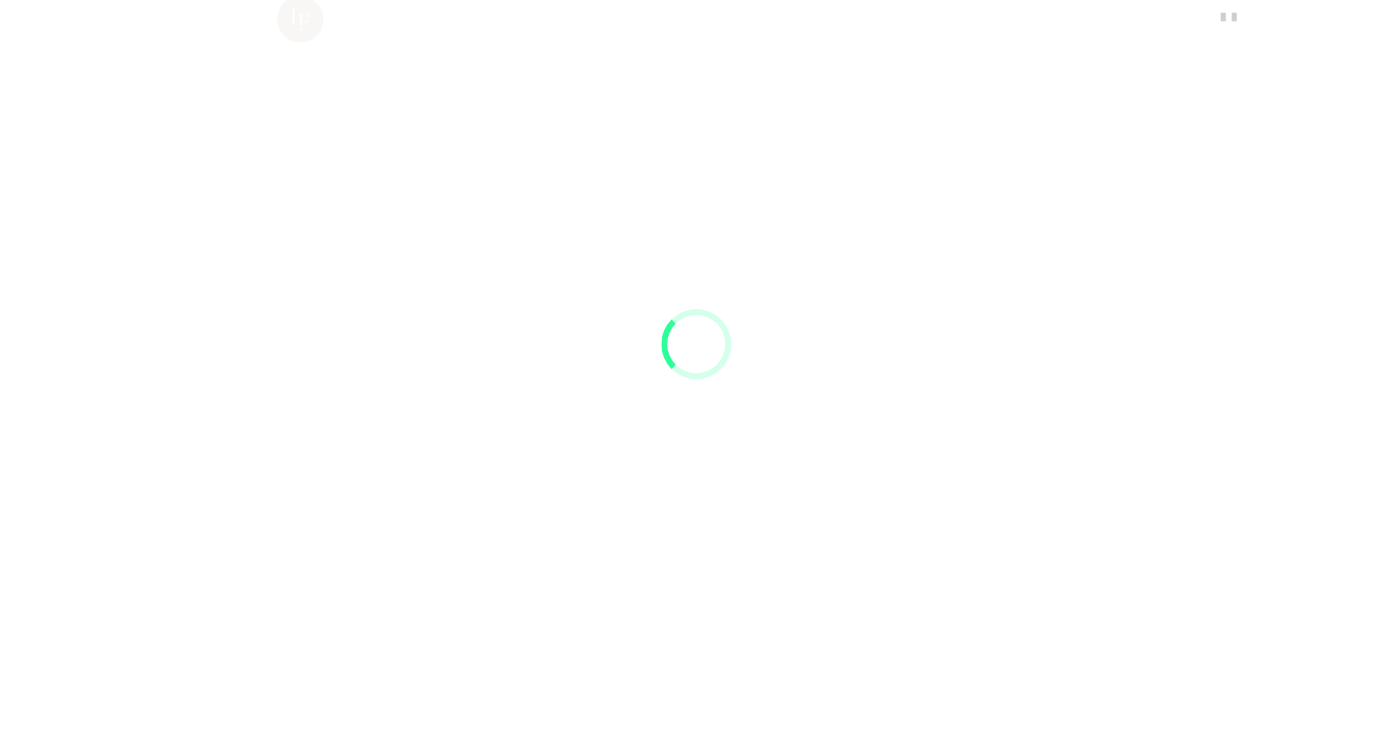 scroll, scrollTop: 28, scrollLeft: 0, axis: vertical 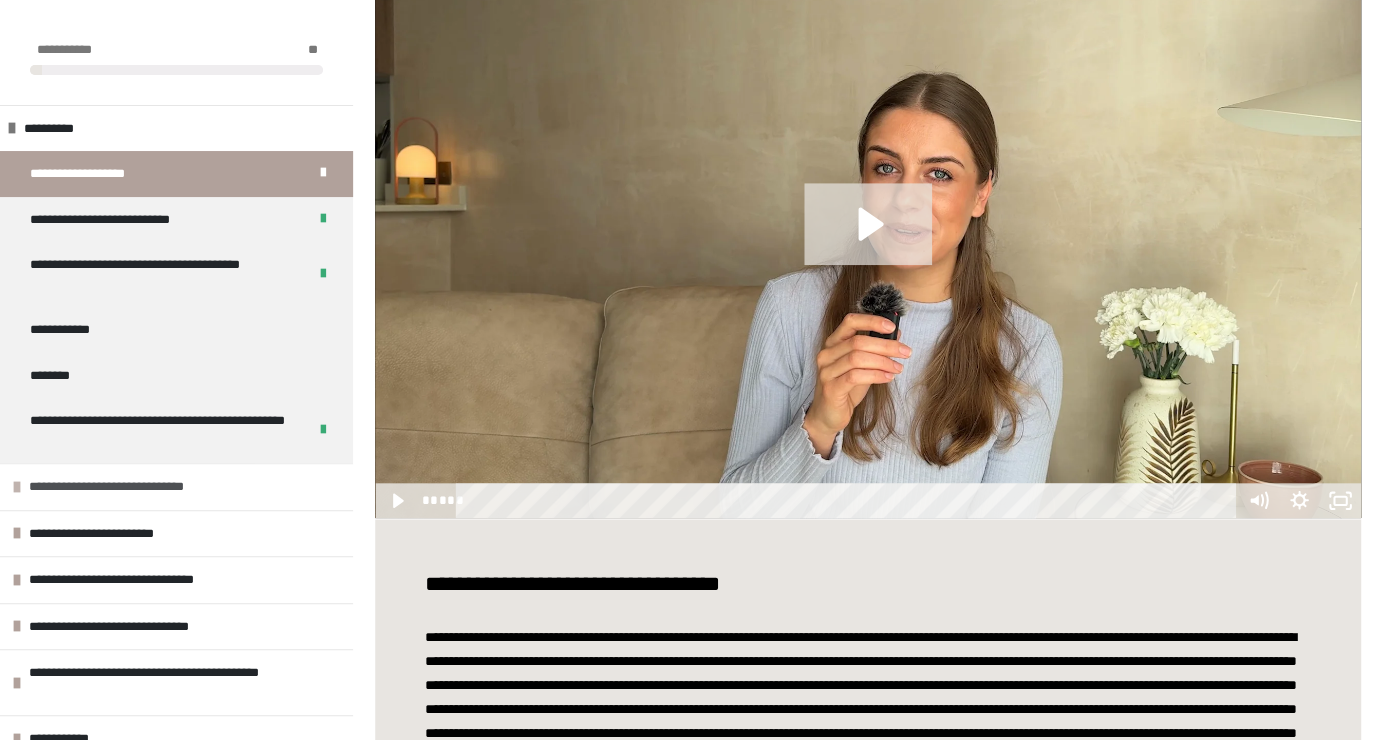 click on "**********" at bounding box center [137, 487] 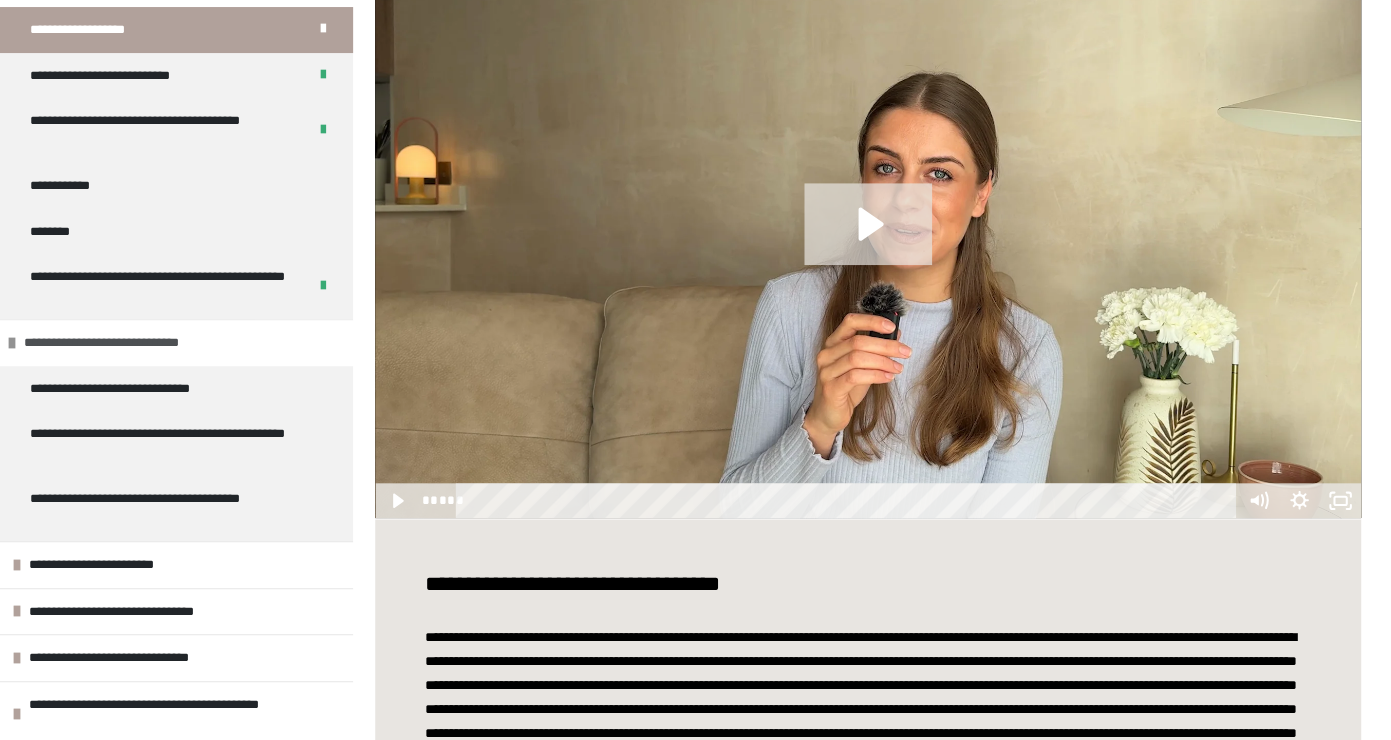 scroll, scrollTop: 142, scrollLeft: 0, axis: vertical 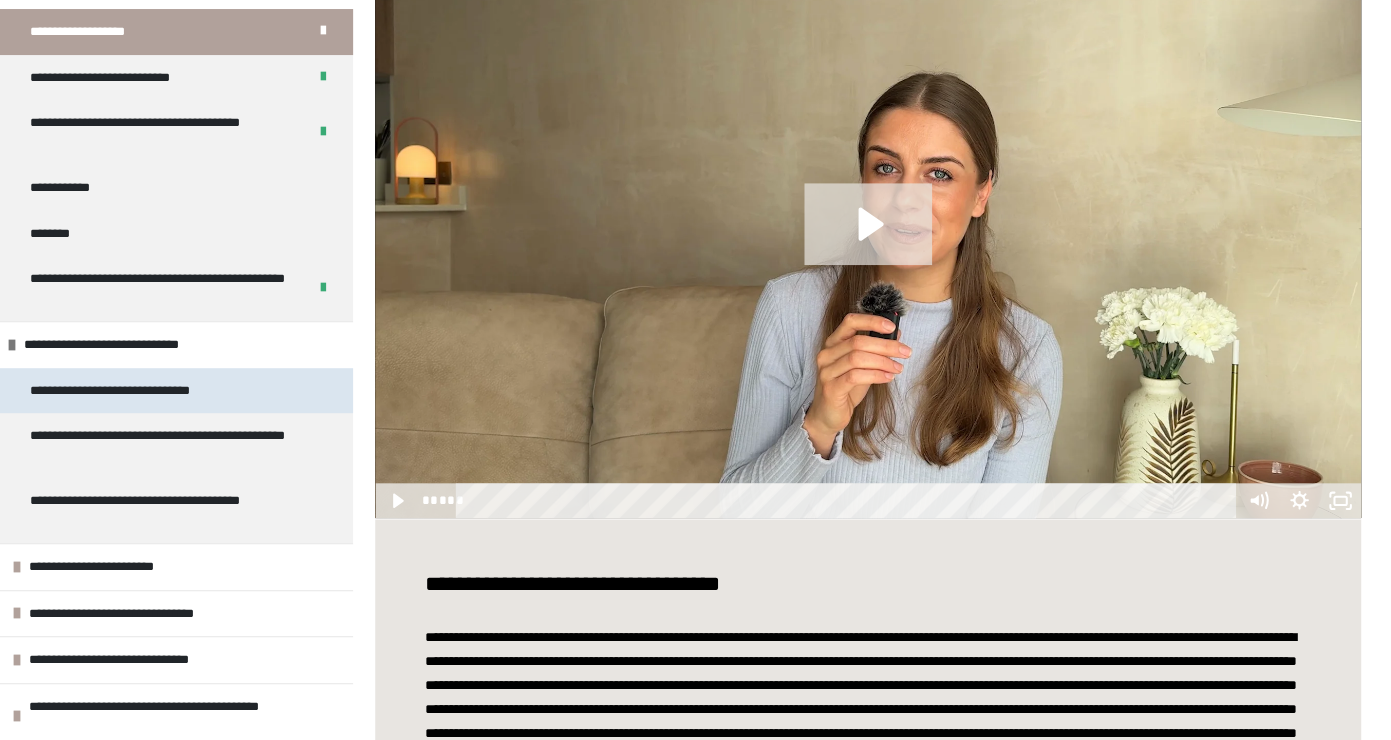 click on "**********" at bounding box center (154, 391) 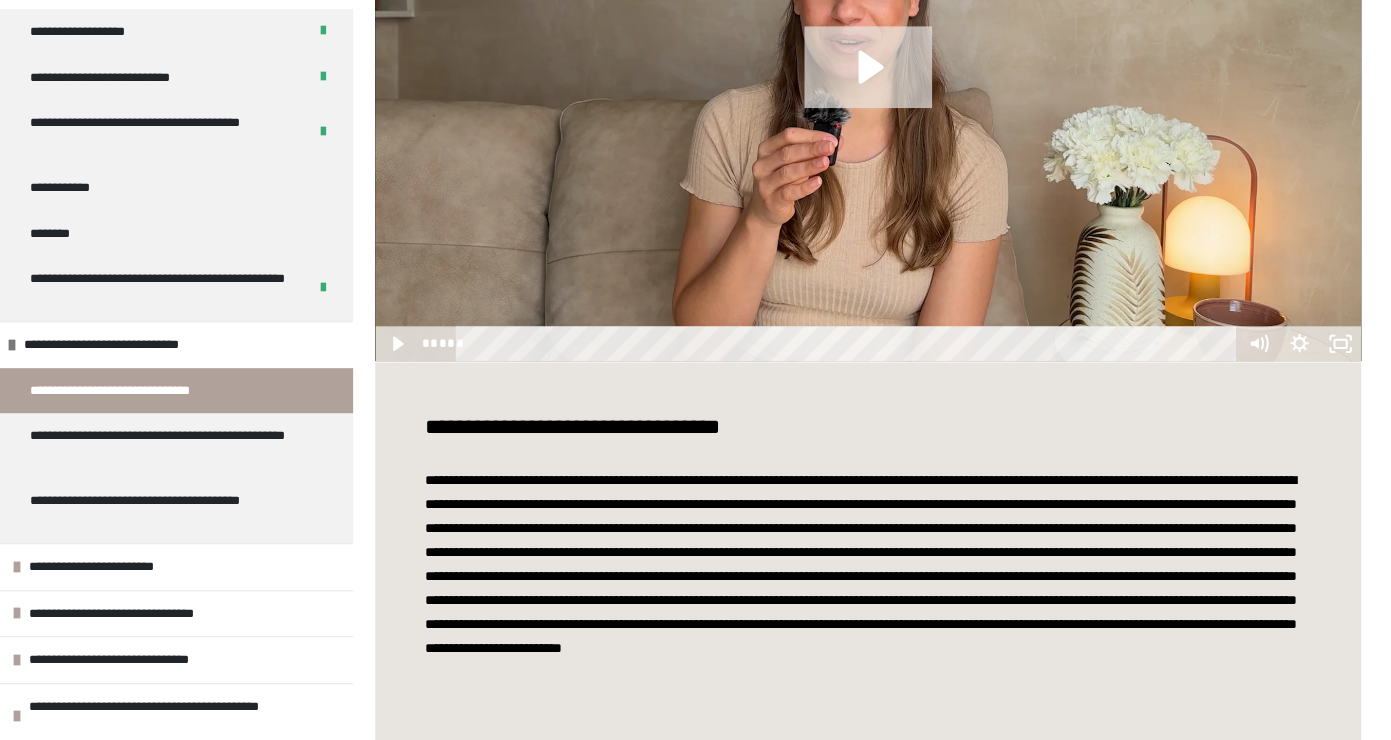 scroll, scrollTop: 813, scrollLeft: 0, axis: vertical 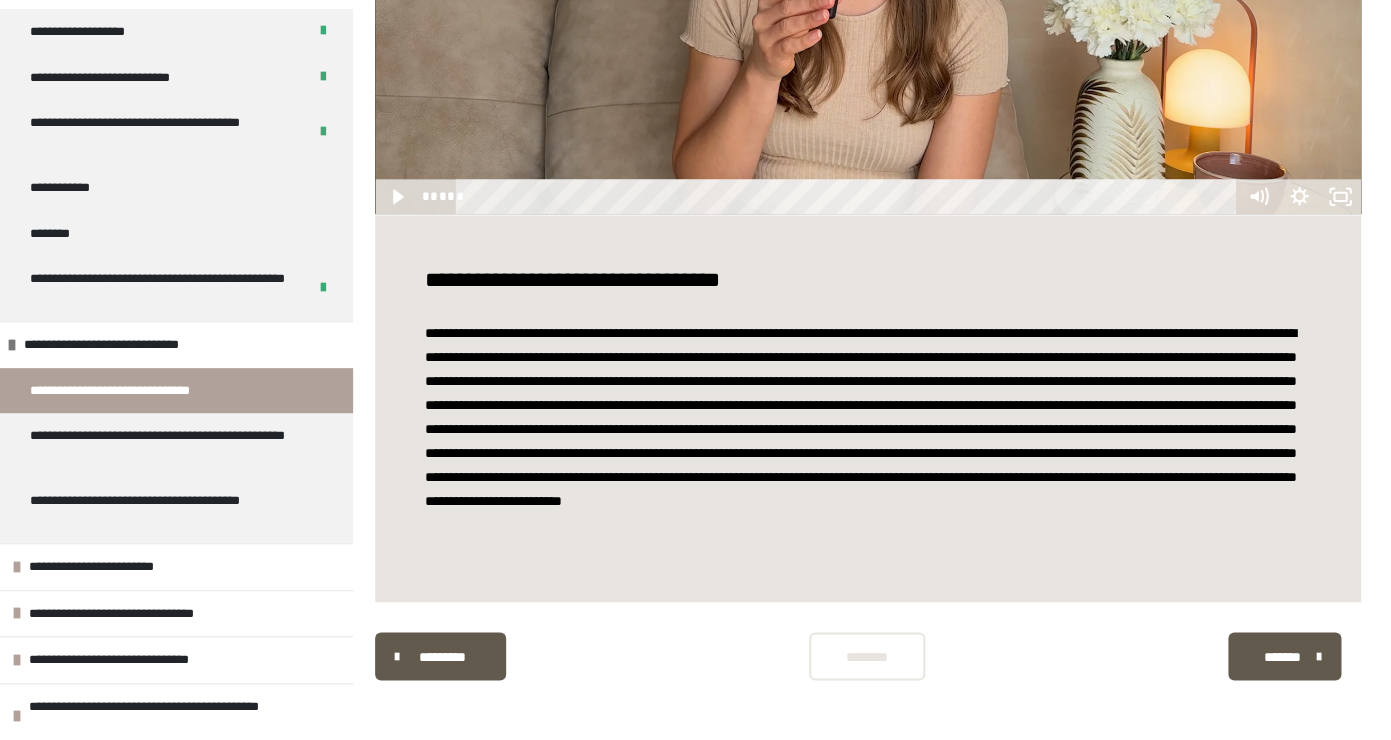 click on "********" at bounding box center [867, 656] 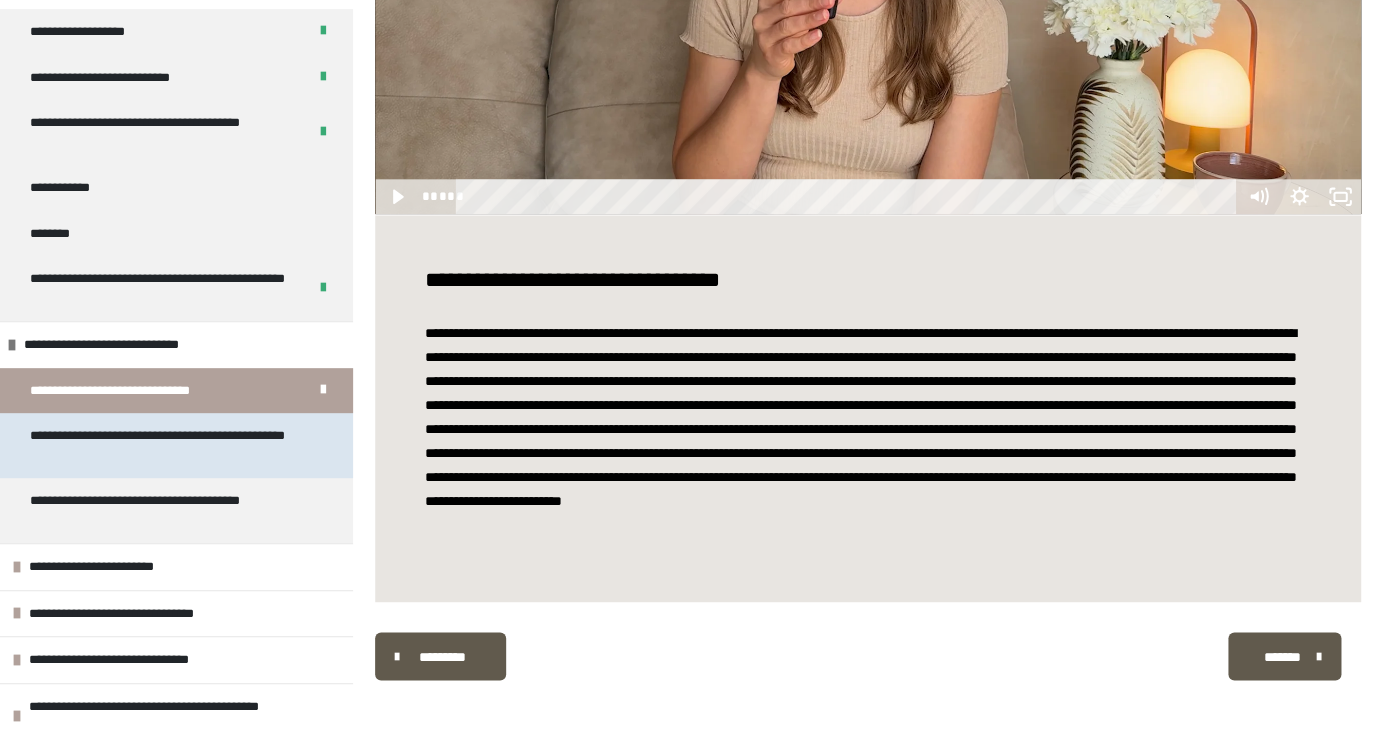 click on "**********" at bounding box center [168, 445] 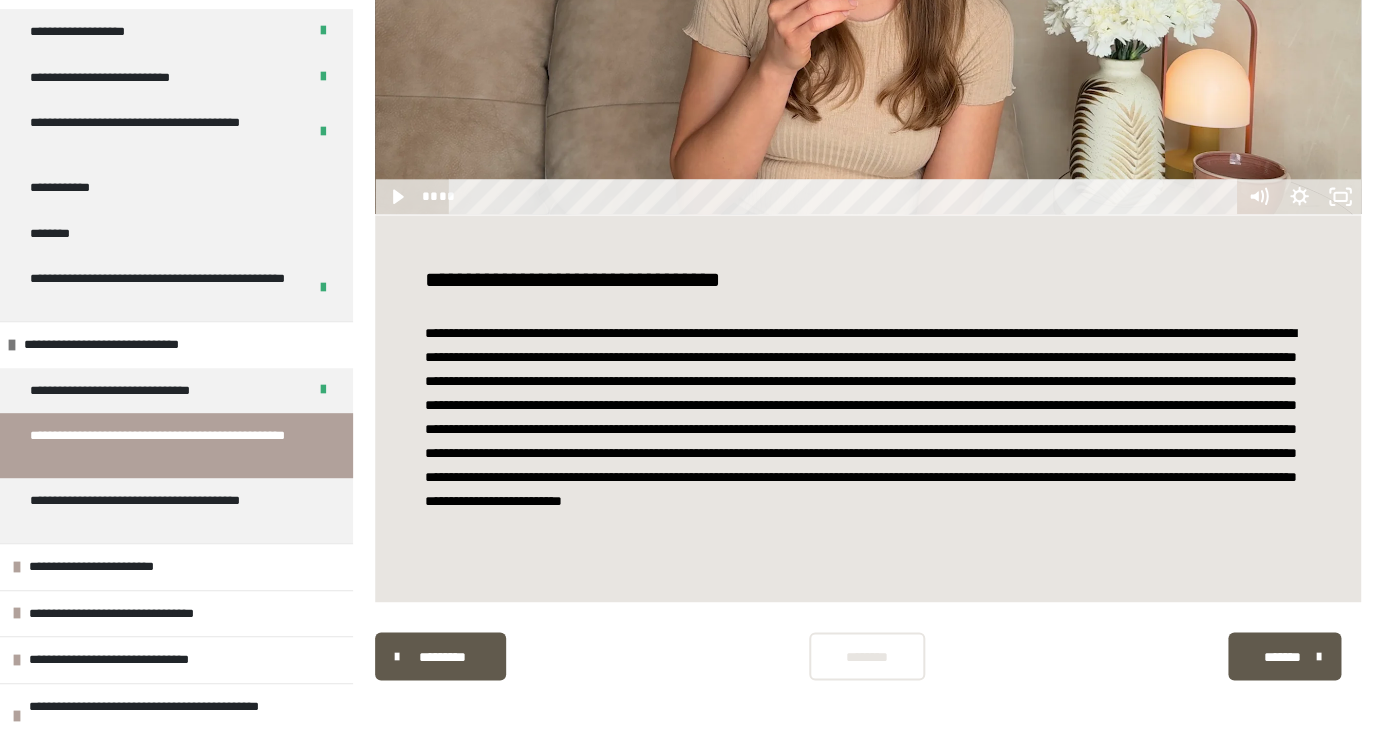 scroll, scrollTop: 813, scrollLeft: 0, axis: vertical 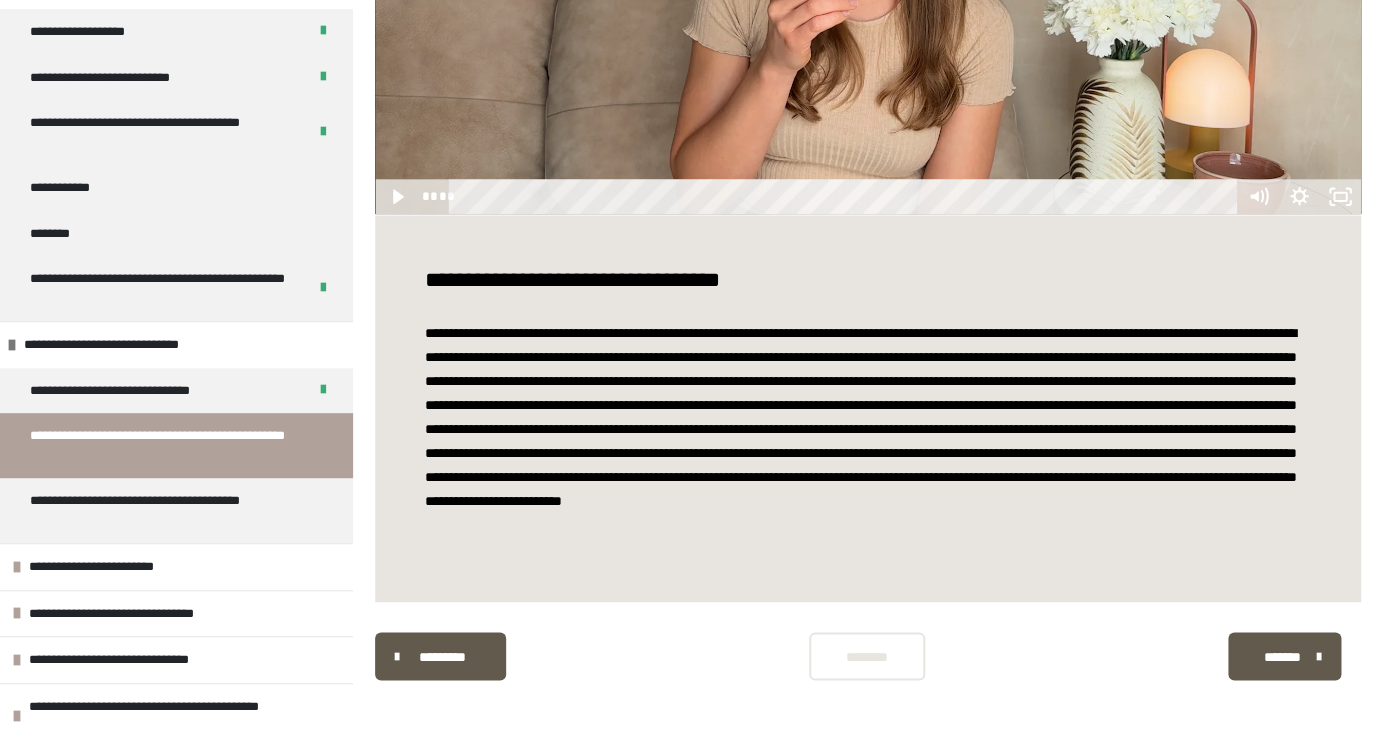 click on "********" at bounding box center (867, 656) 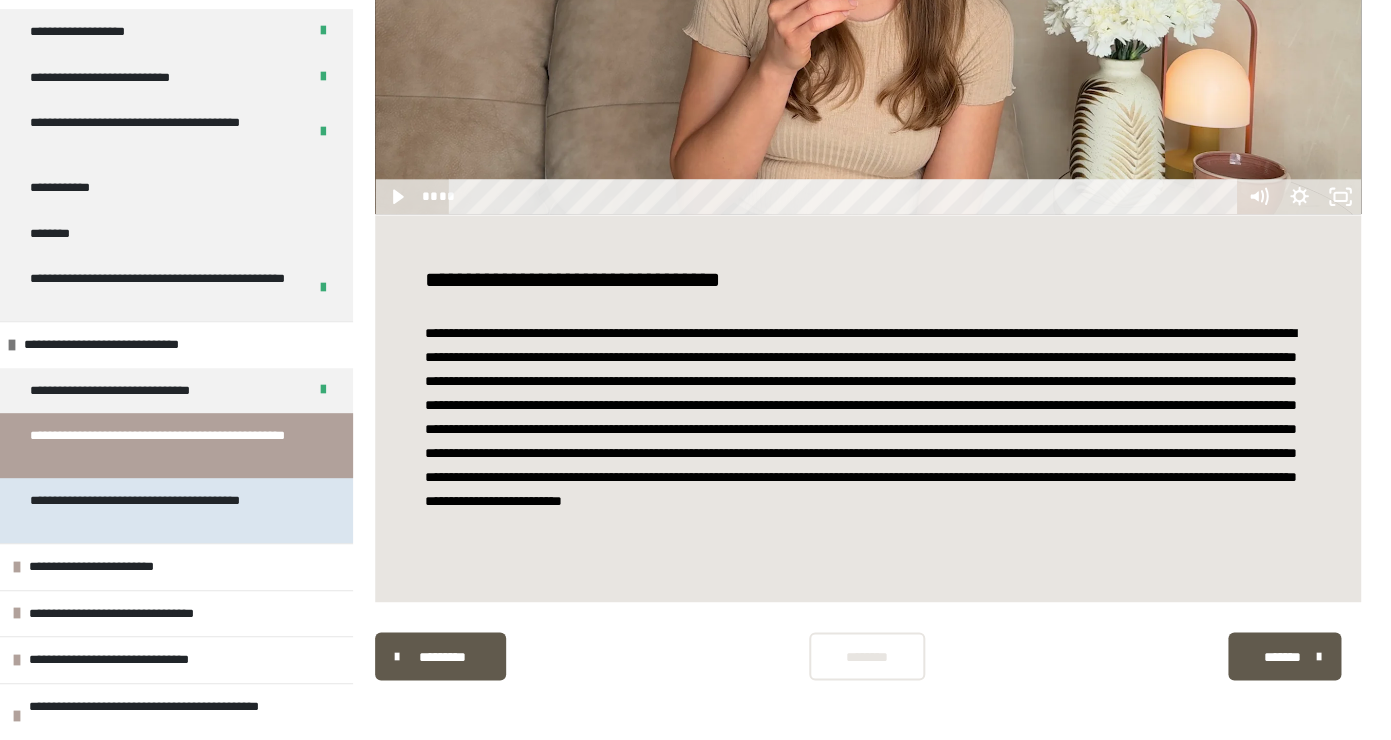 click on "**********" at bounding box center [168, 510] 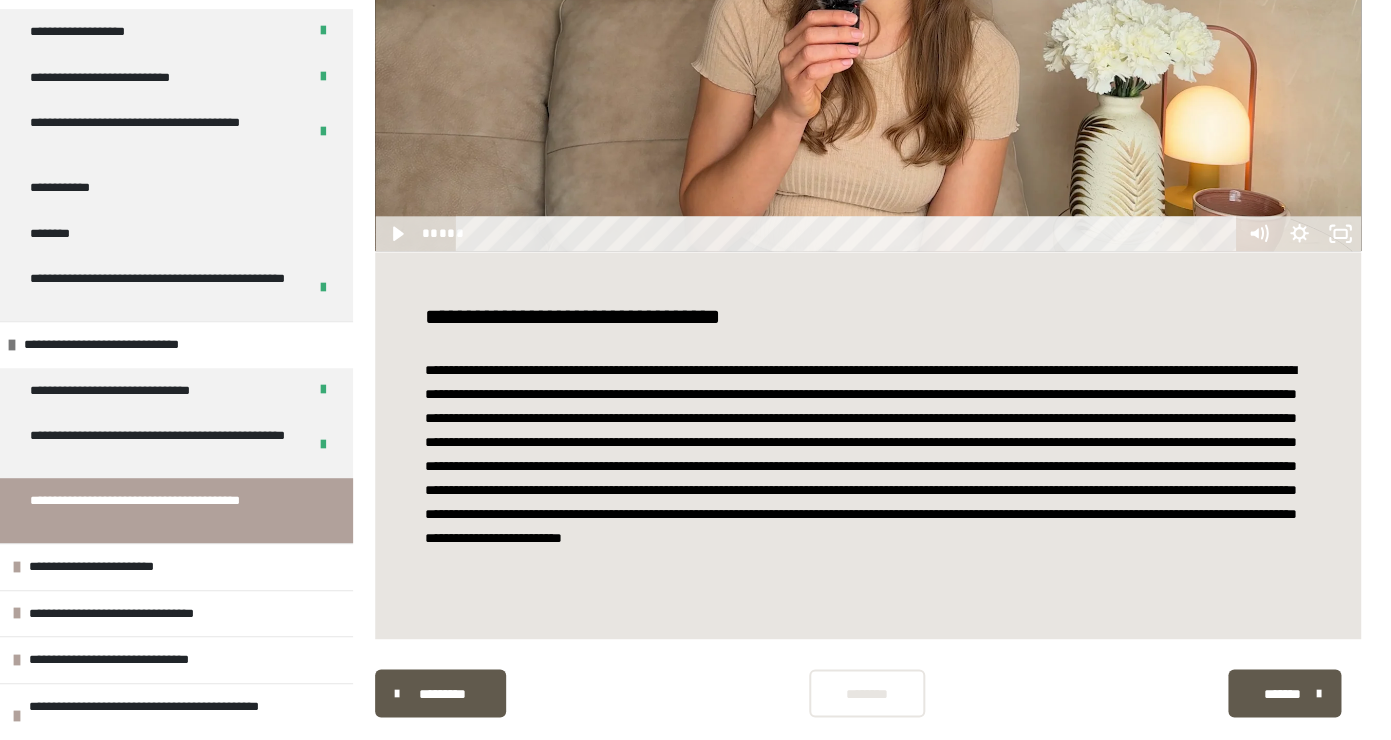 scroll, scrollTop: 797, scrollLeft: 0, axis: vertical 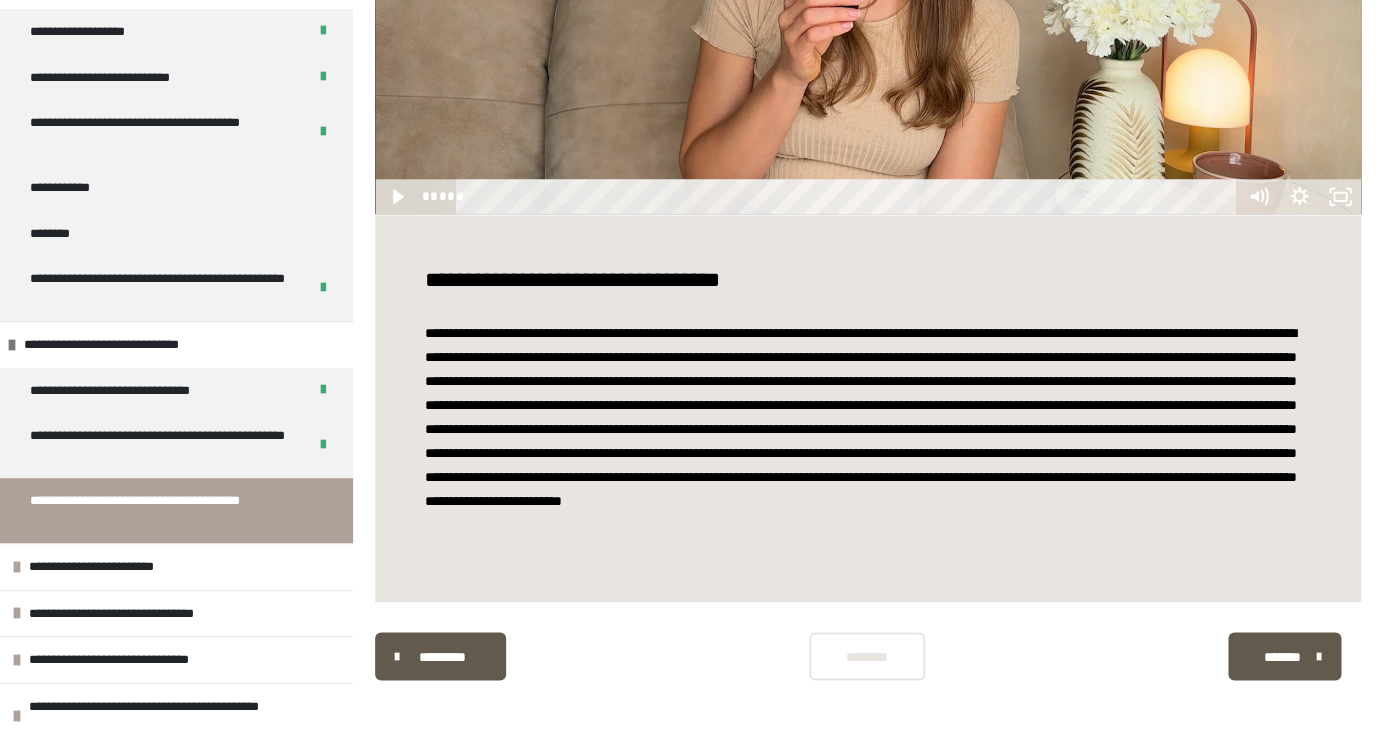 click on "********" at bounding box center [867, 656] 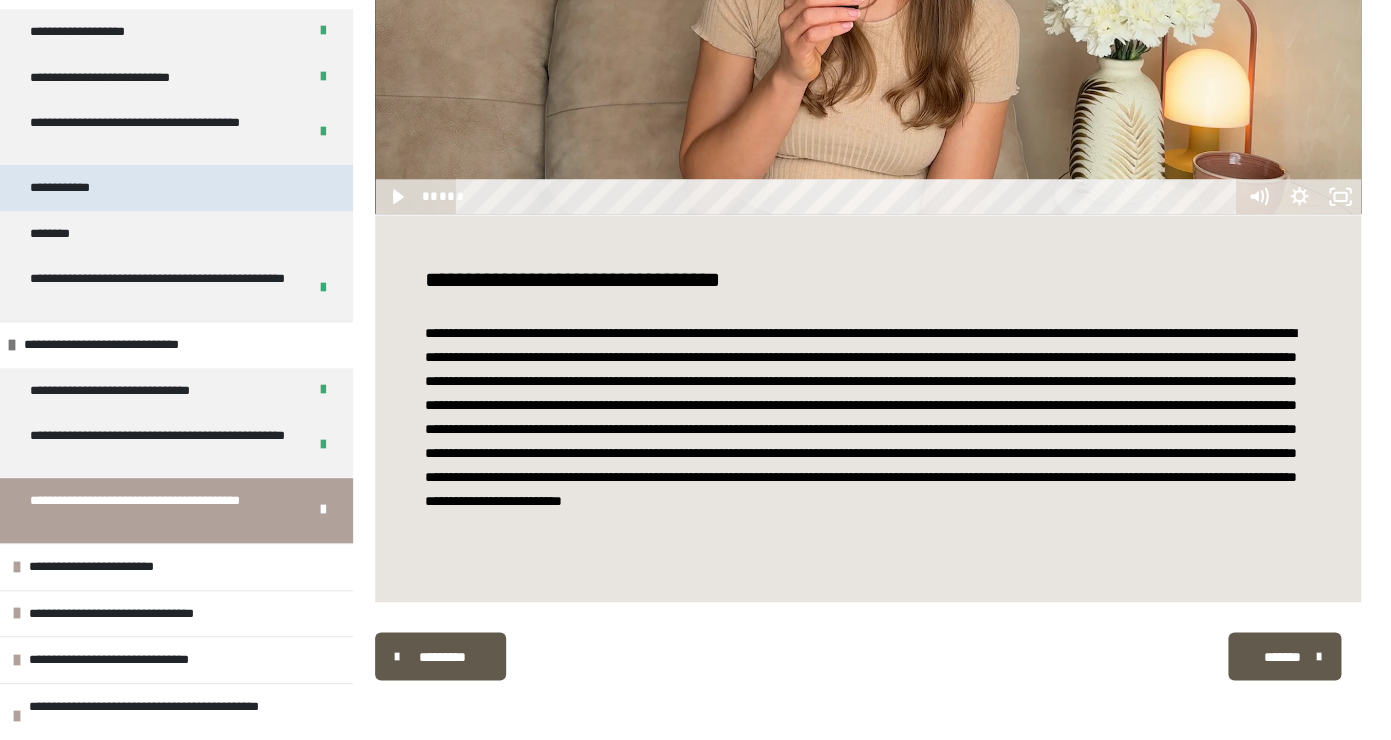 click on "**********" at bounding box center (176, 188) 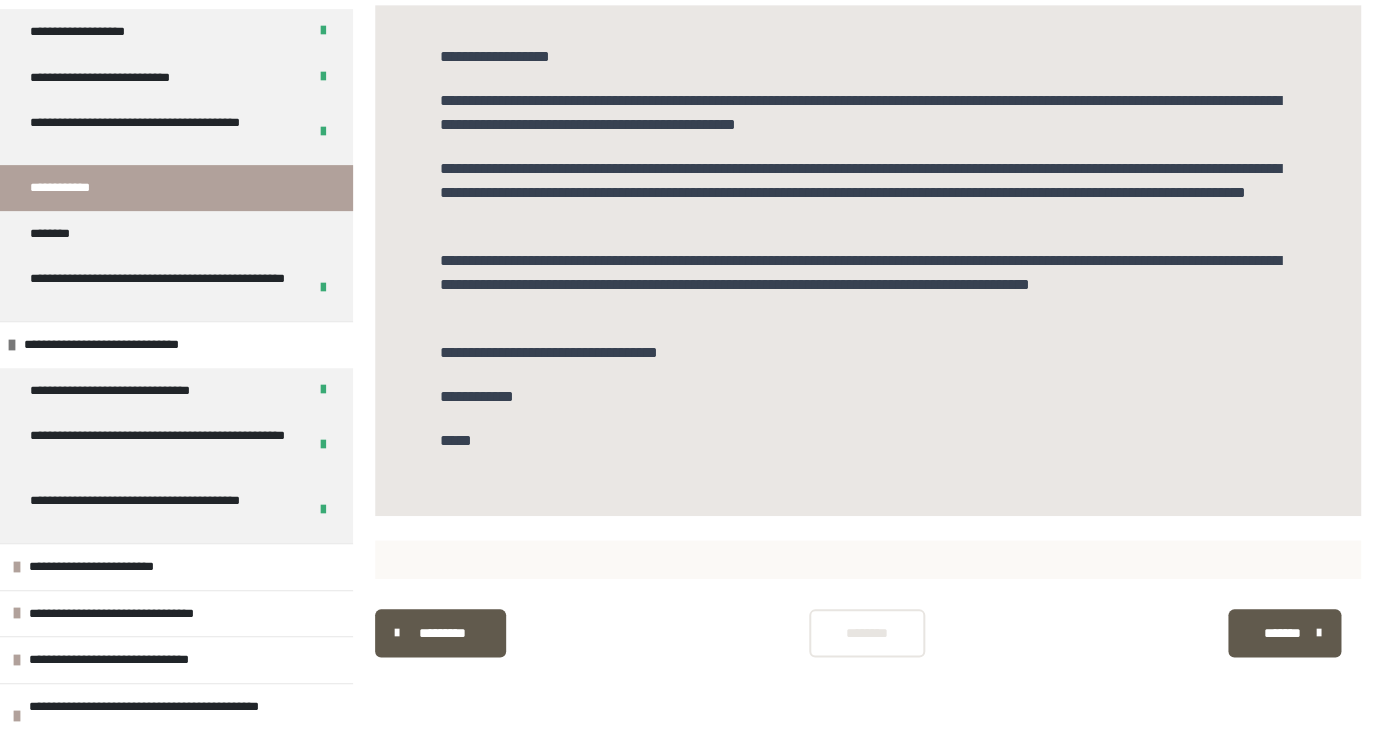 scroll, scrollTop: 431, scrollLeft: 0, axis: vertical 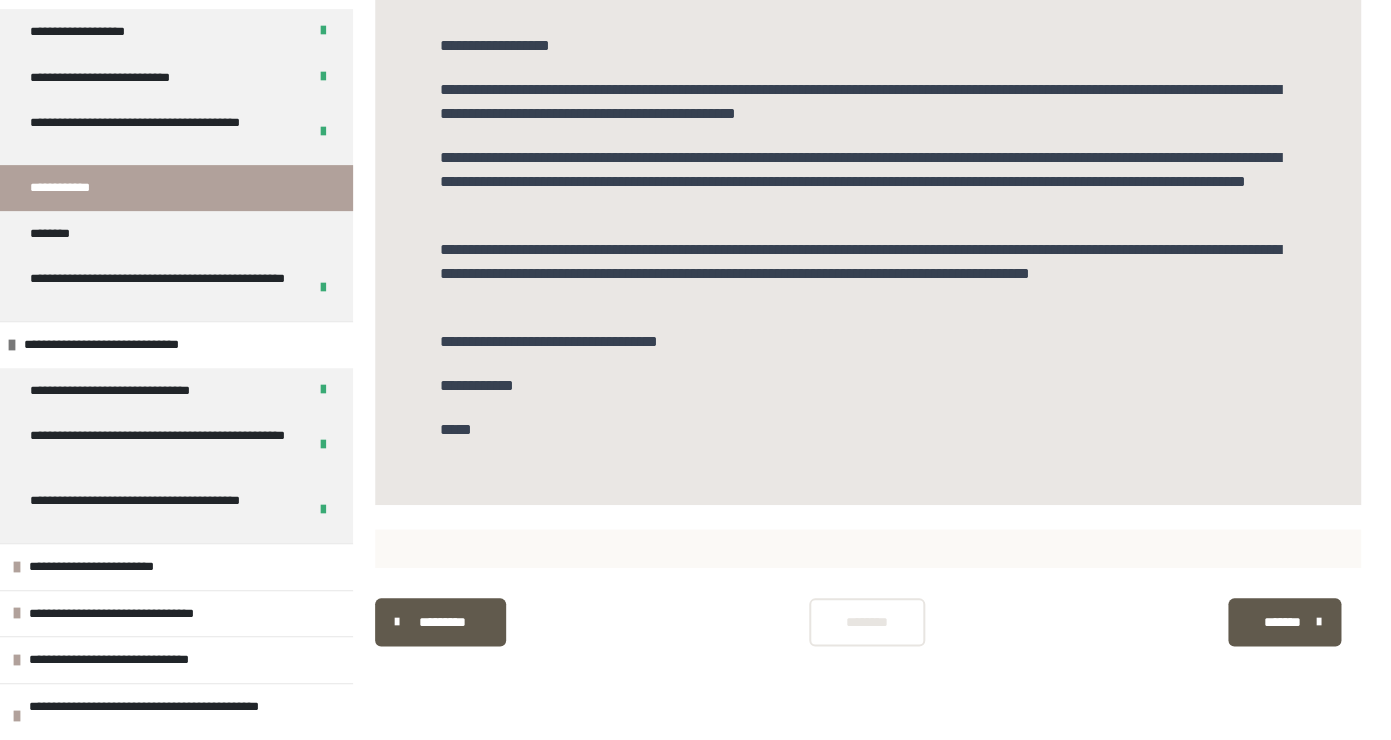 click on "********" at bounding box center (867, 622) 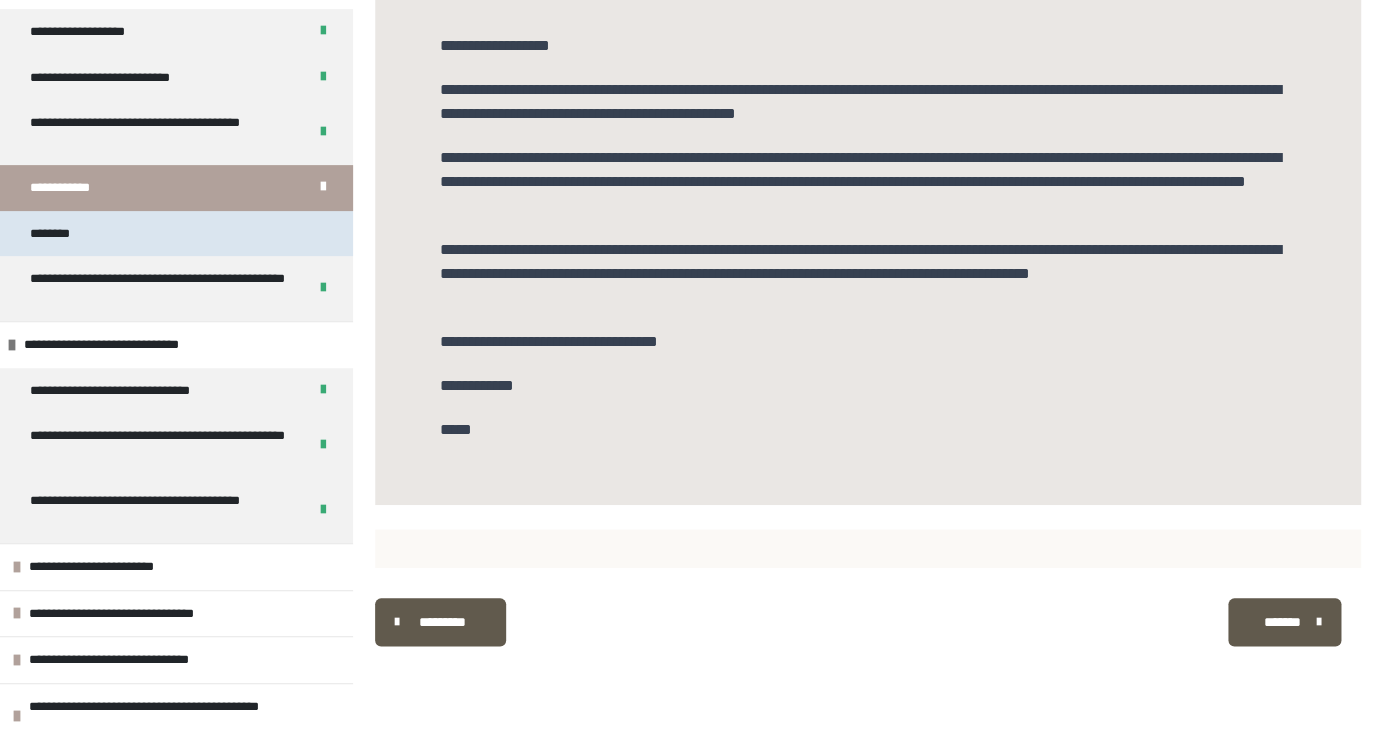 click on "********" at bounding box center (176, 234) 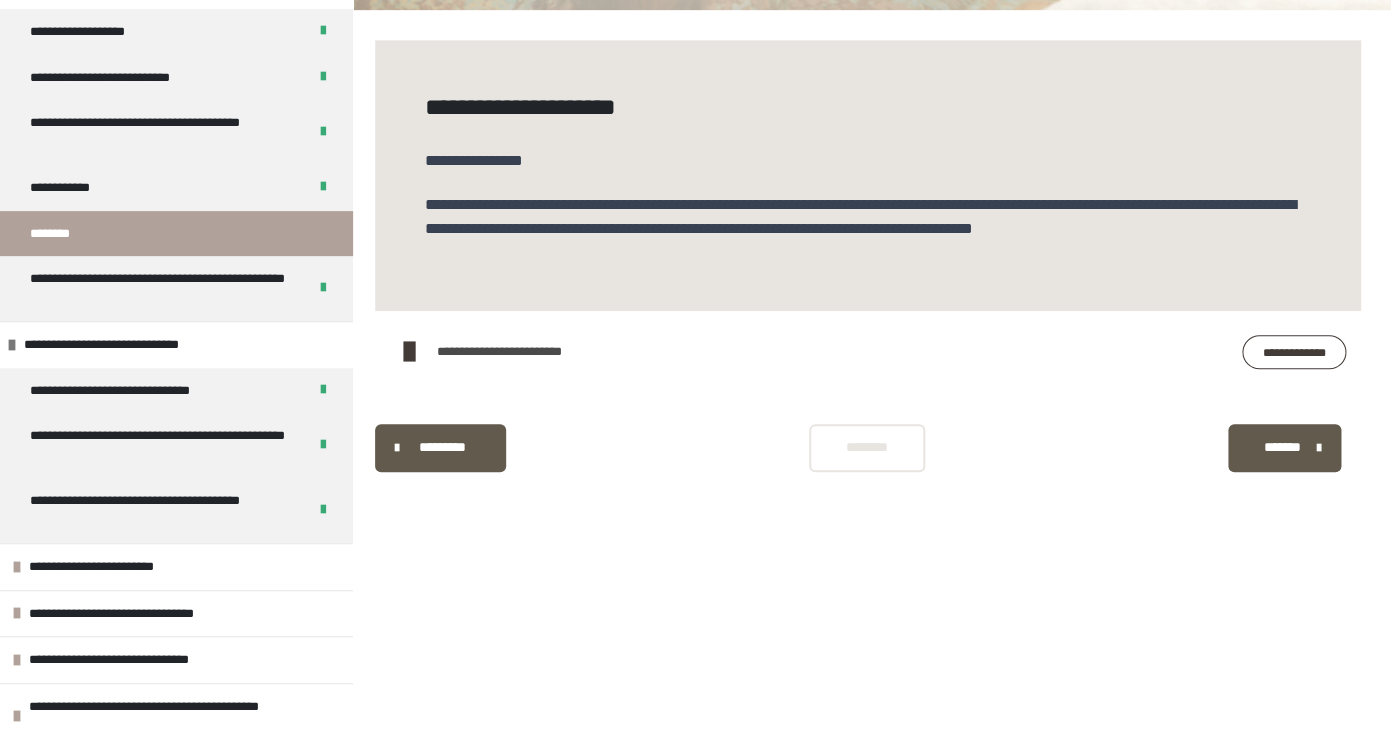 click on "********" at bounding box center (867, 447) 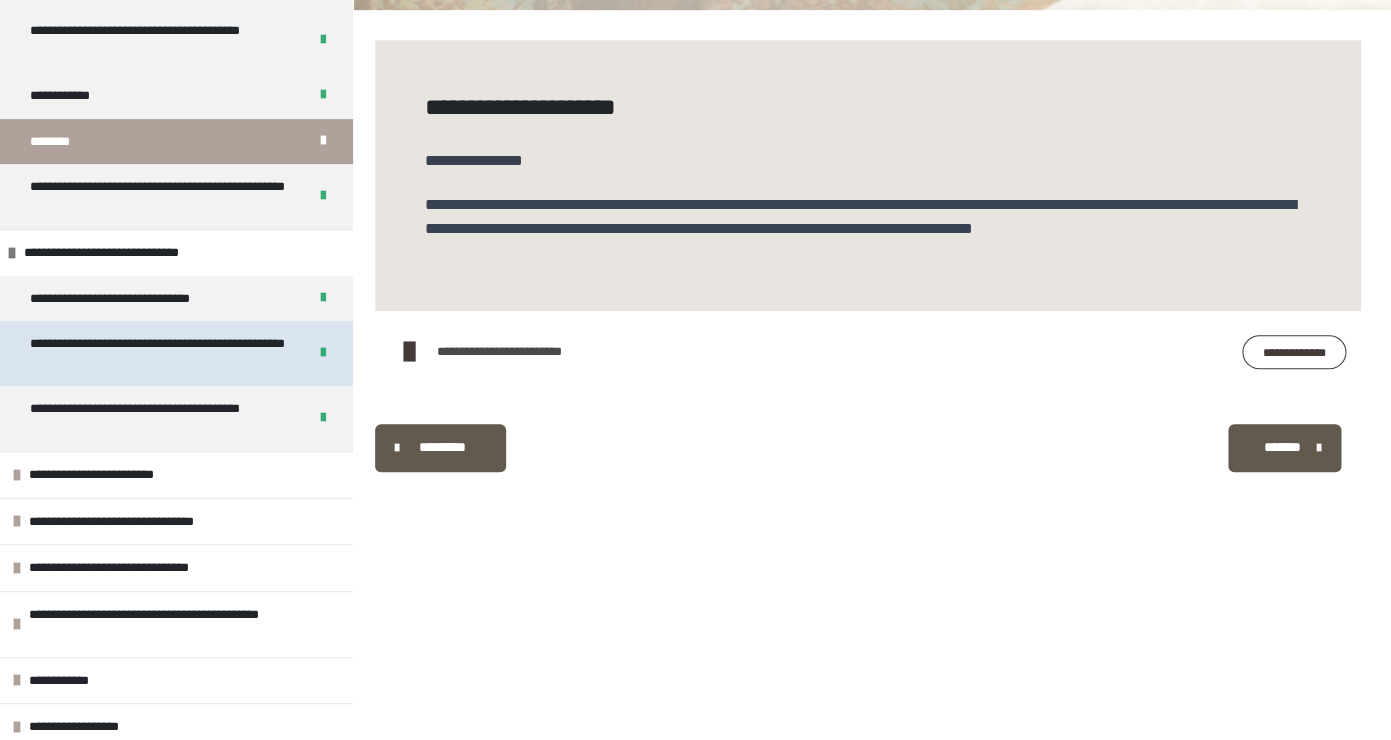 scroll, scrollTop: 239, scrollLeft: 0, axis: vertical 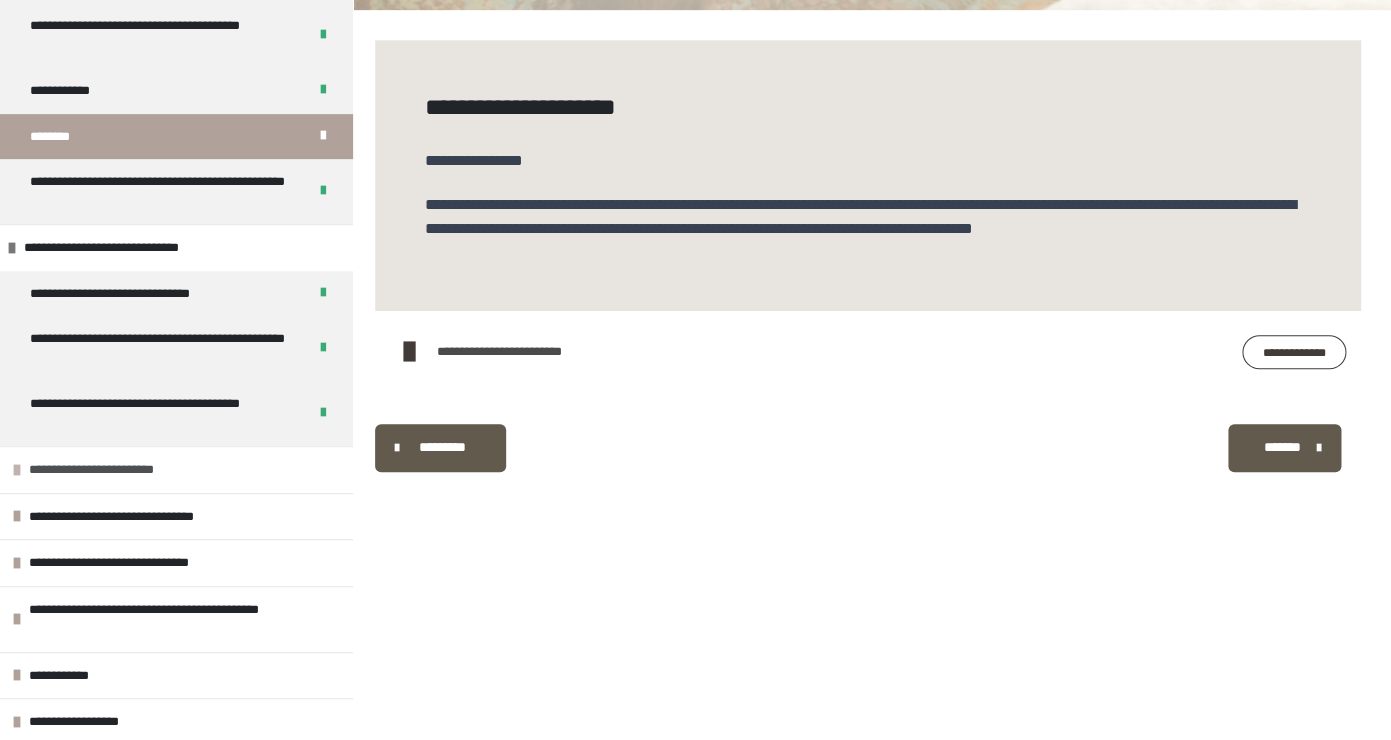 click on "**********" at bounding box center [118, 470] 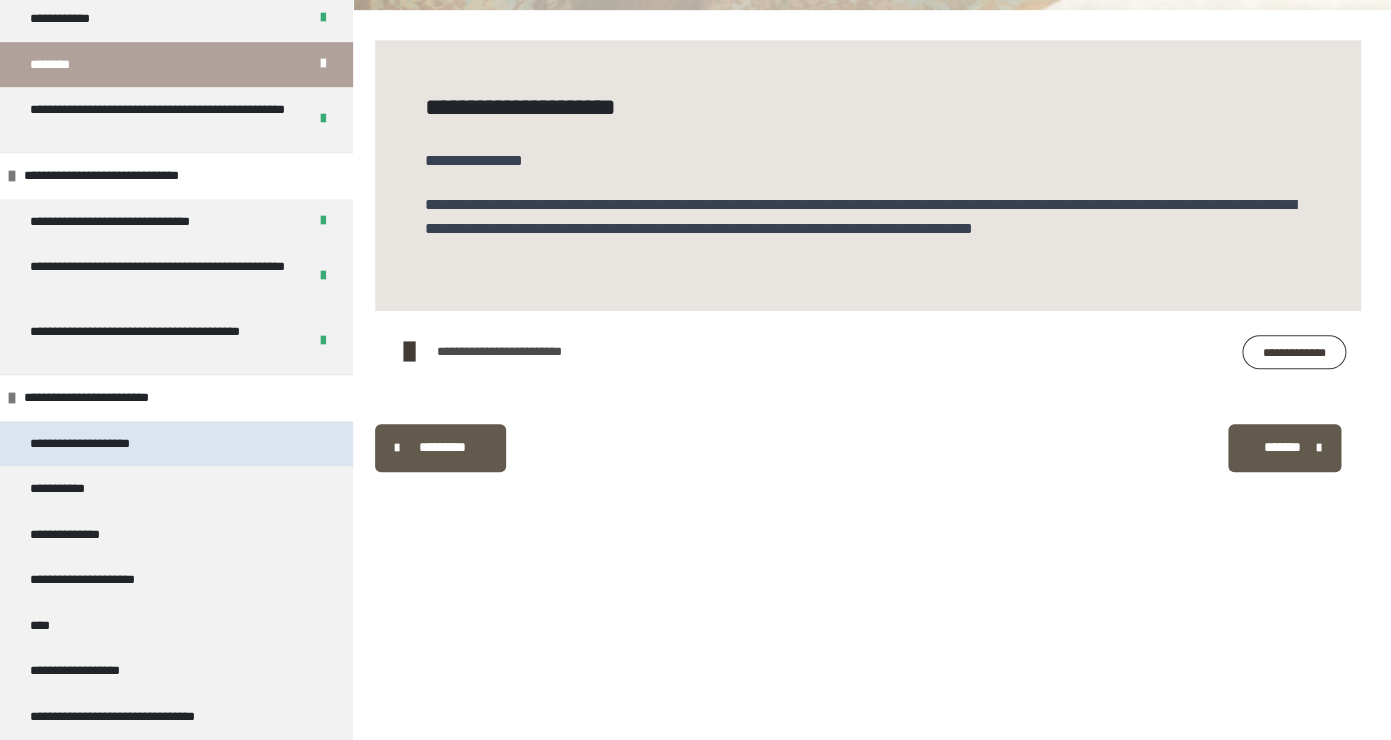 scroll, scrollTop: 316, scrollLeft: 0, axis: vertical 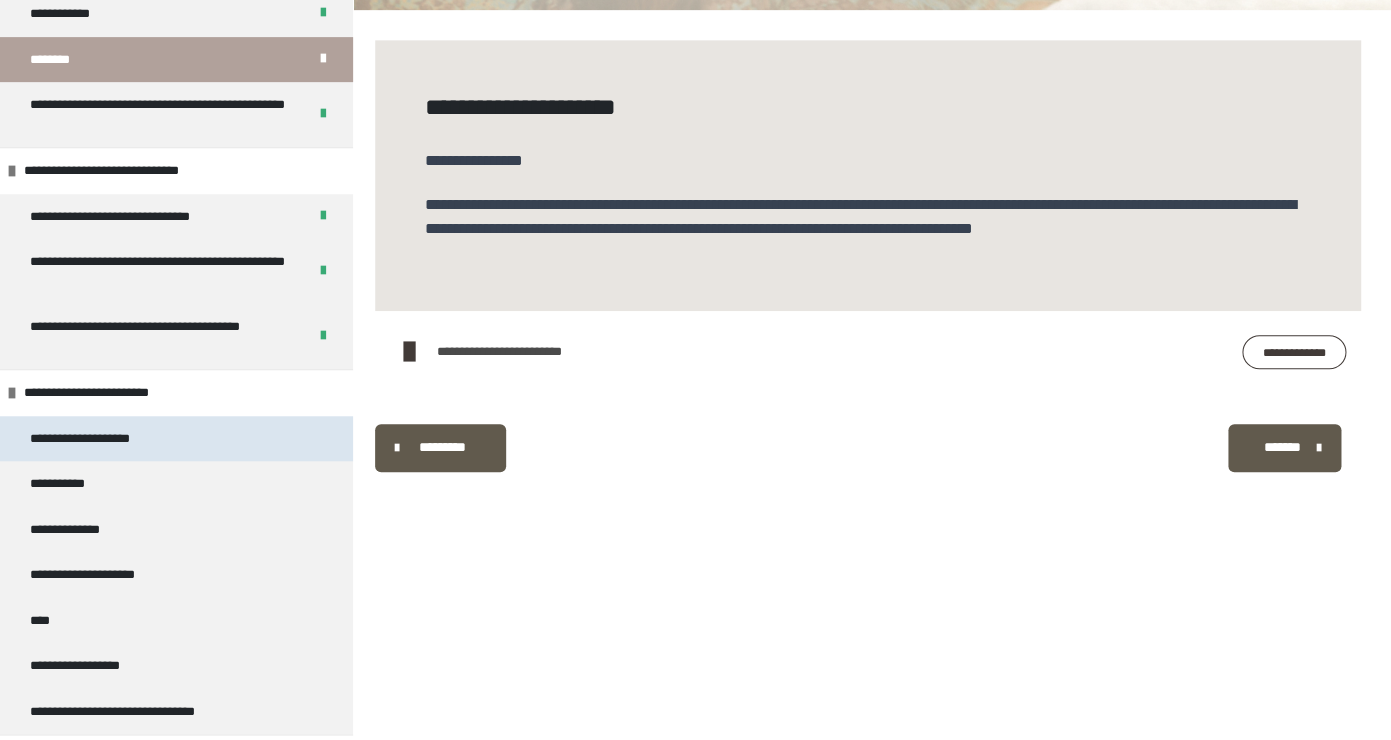 click on "**********" at bounding box center (176, 439) 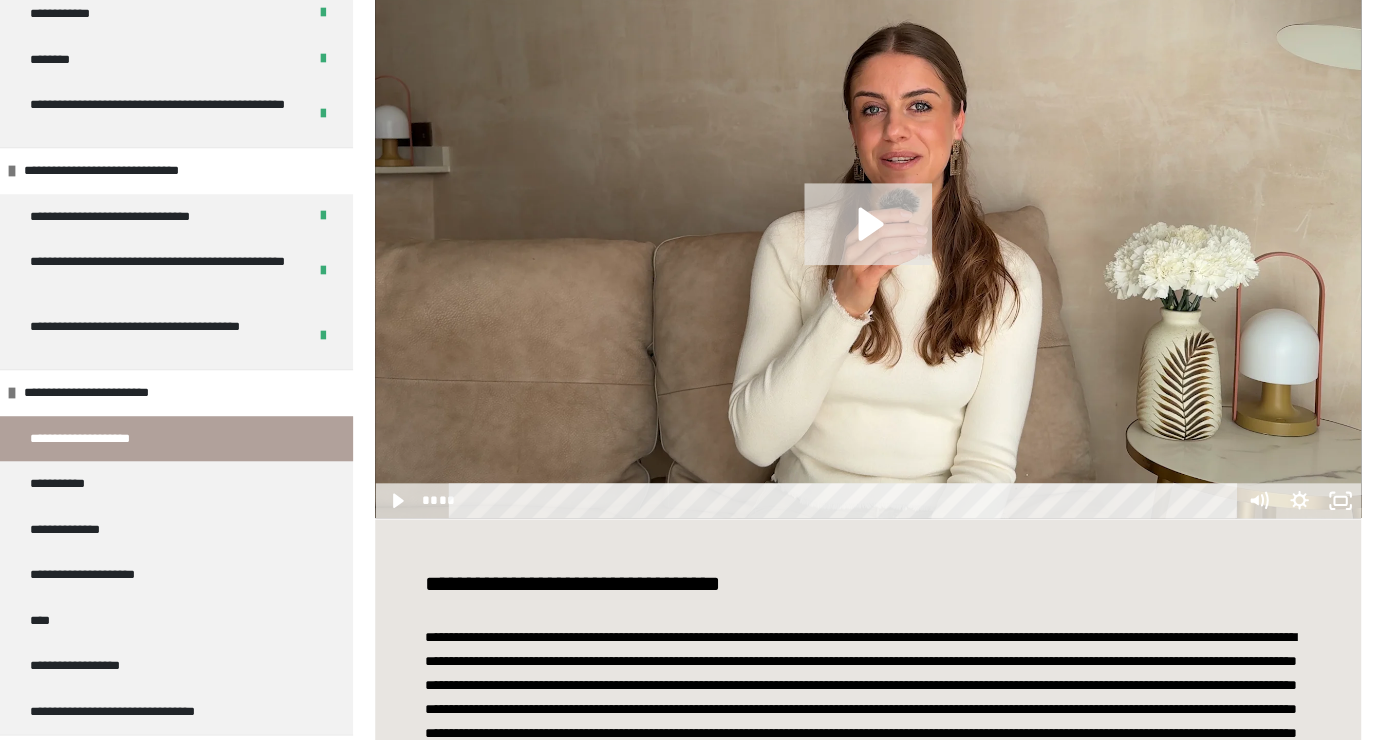 scroll, scrollTop: 441, scrollLeft: 0, axis: vertical 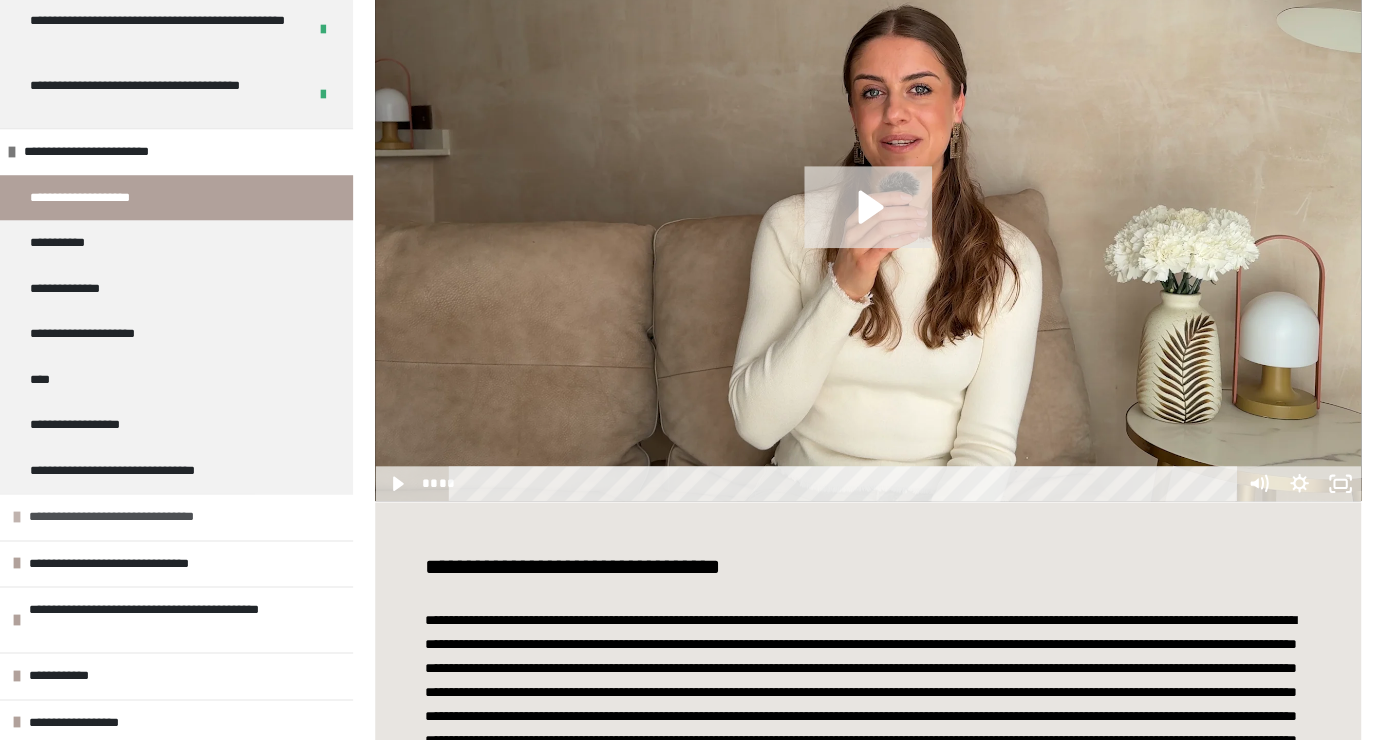 click on "**********" at bounding box center (145, 517) 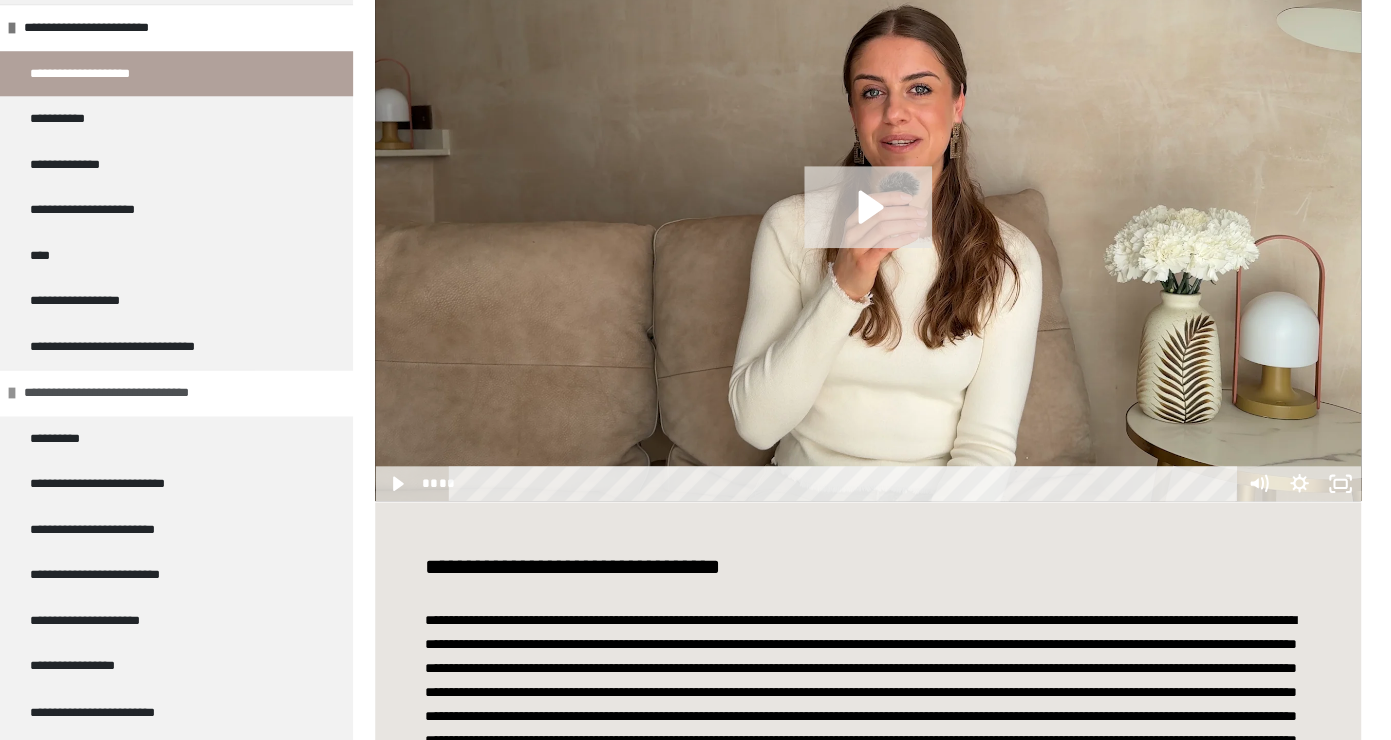 scroll, scrollTop: 694, scrollLeft: 0, axis: vertical 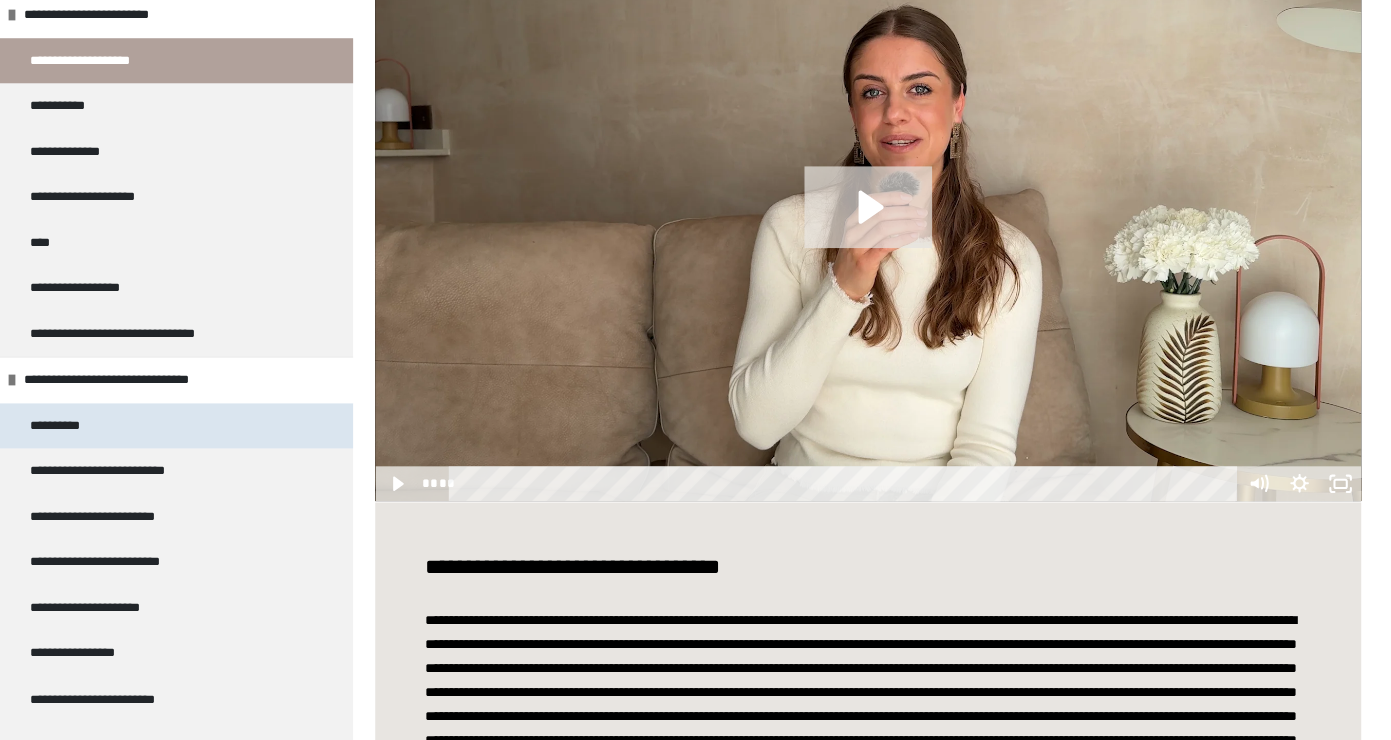click on "**********" at bounding box center (176, 426) 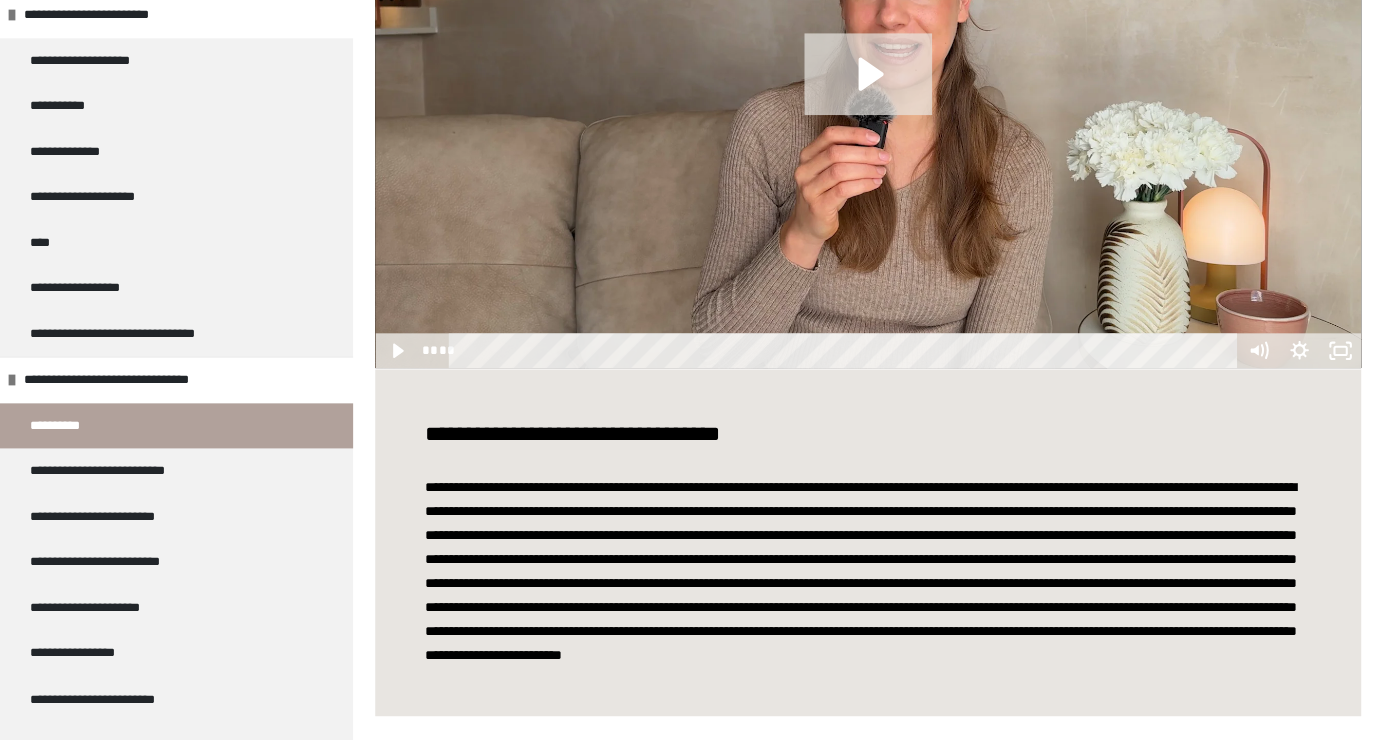 scroll, scrollTop: 773, scrollLeft: 0, axis: vertical 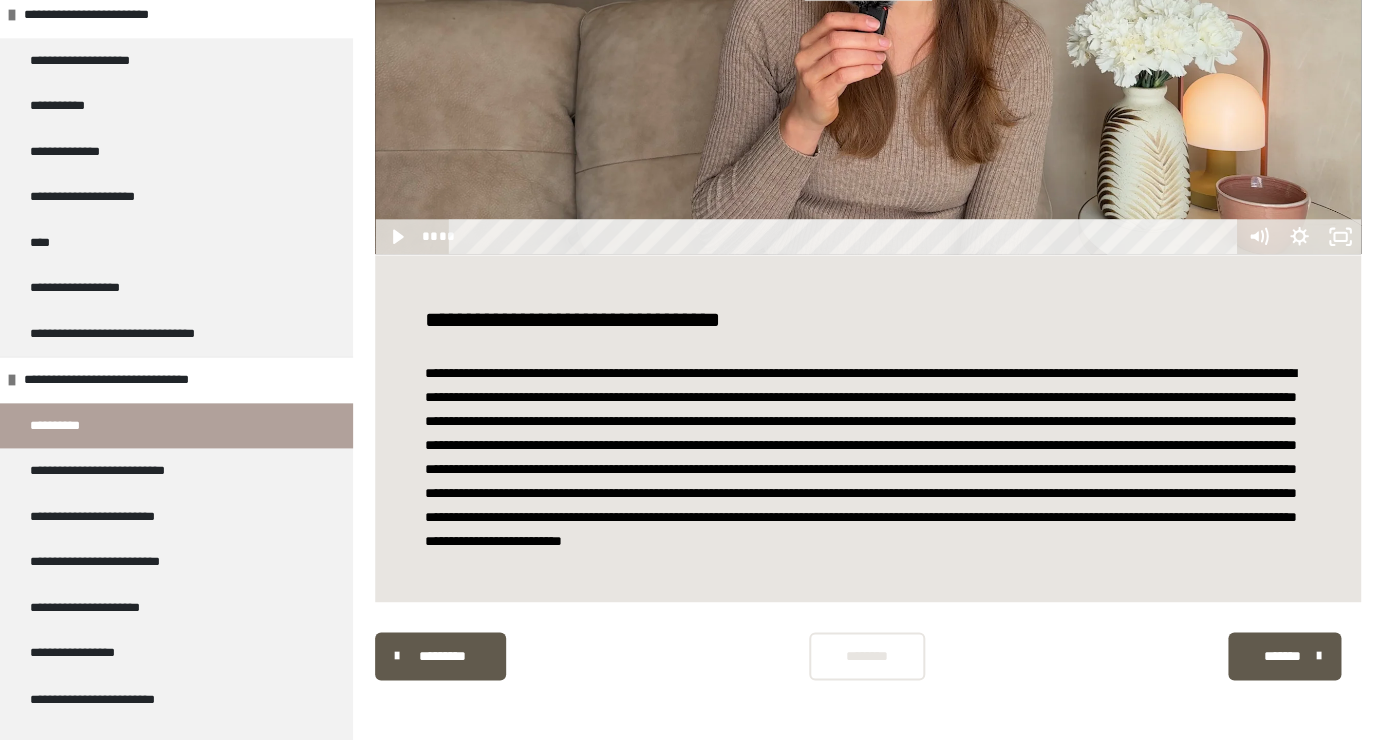 click on "********" at bounding box center [867, 656] 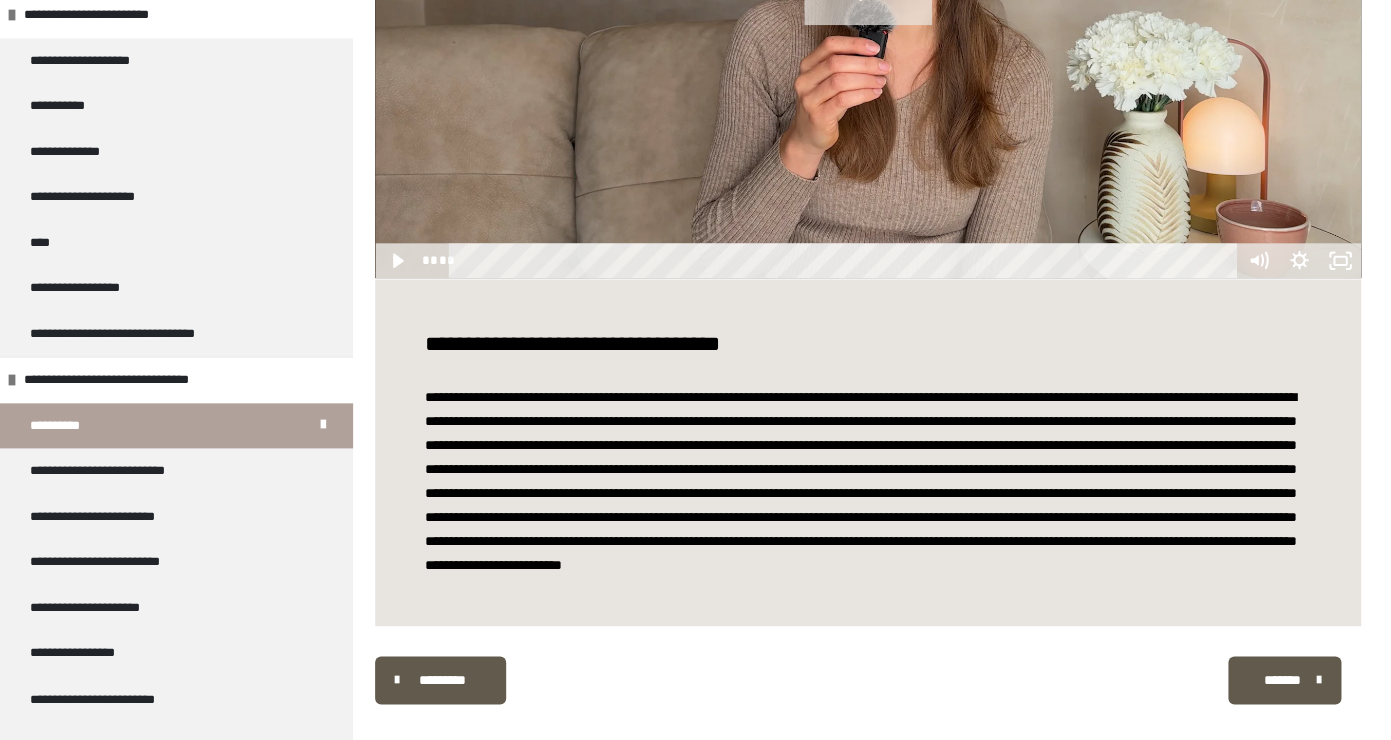 scroll, scrollTop: 773, scrollLeft: 0, axis: vertical 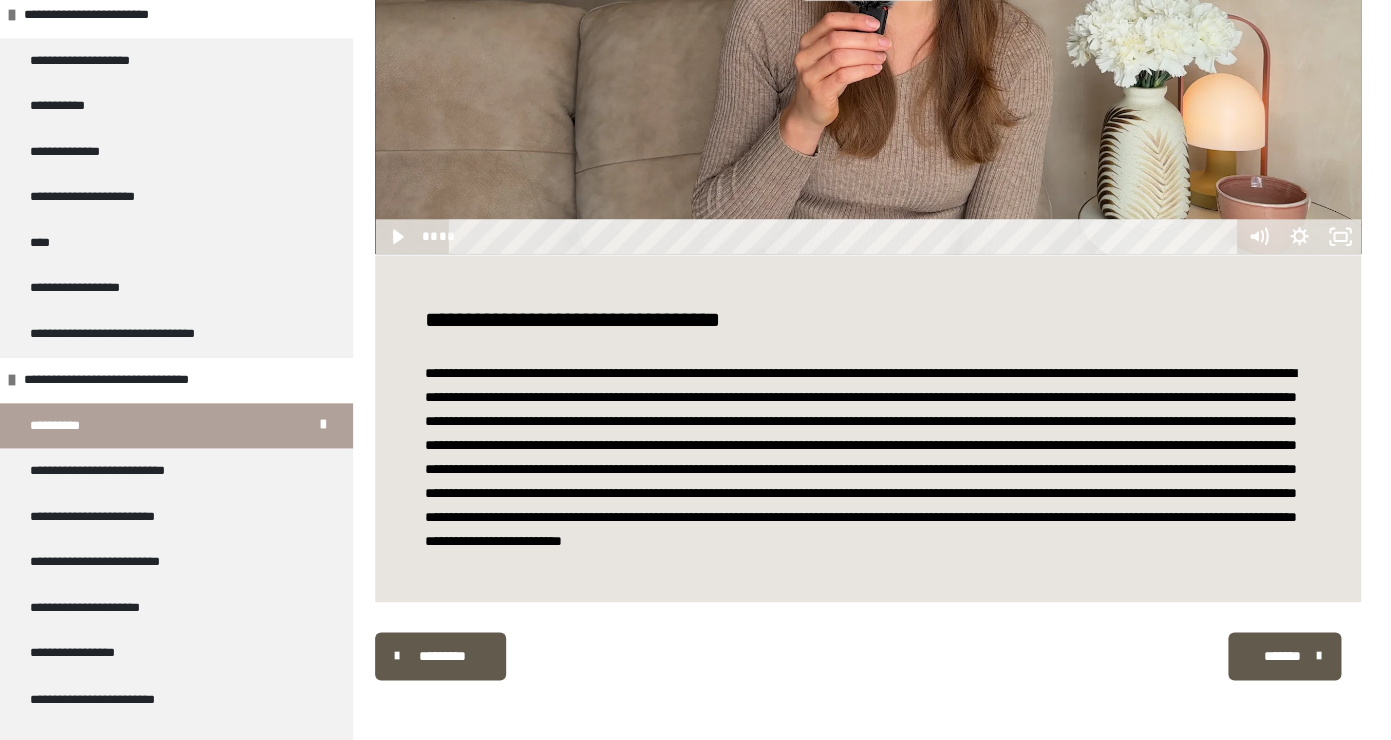 click on "*******" at bounding box center [1282, 656] 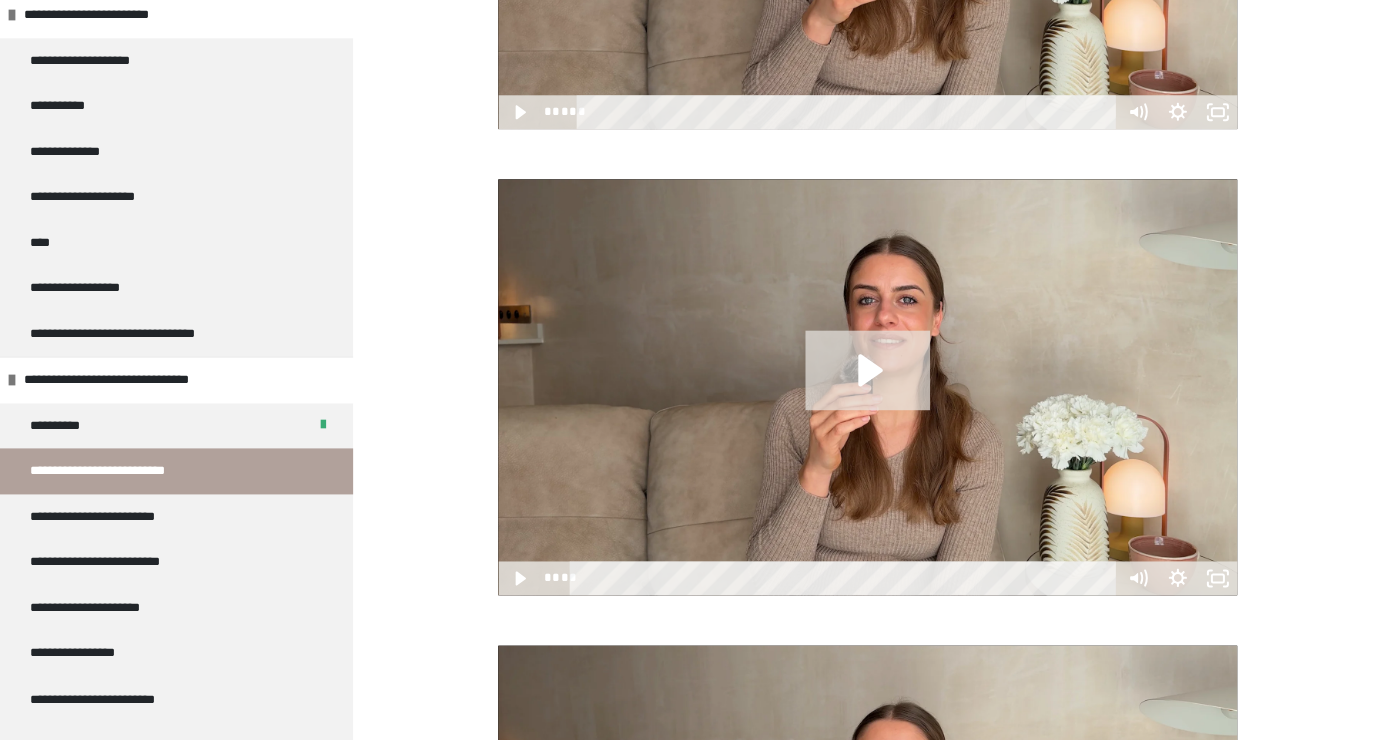 scroll, scrollTop: 759, scrollLeft: 0, axis: vertical 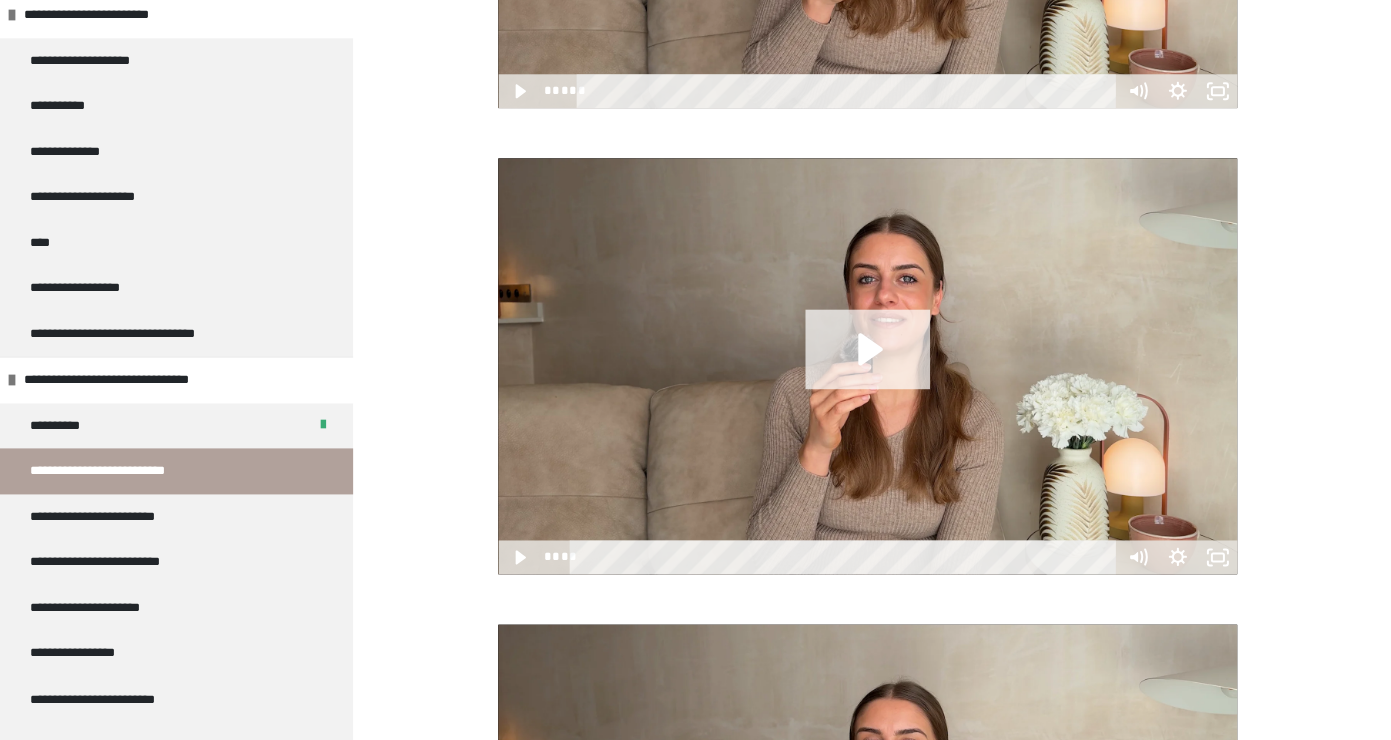 click 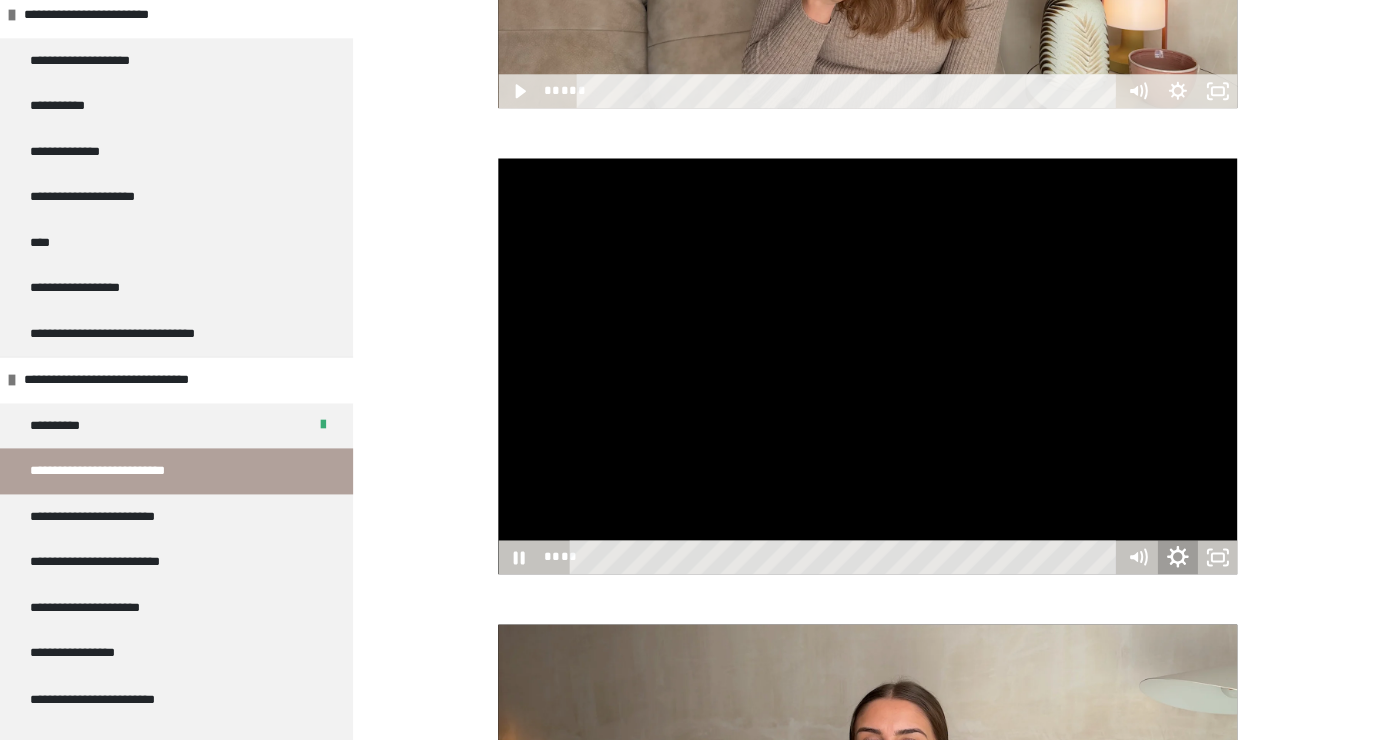 click 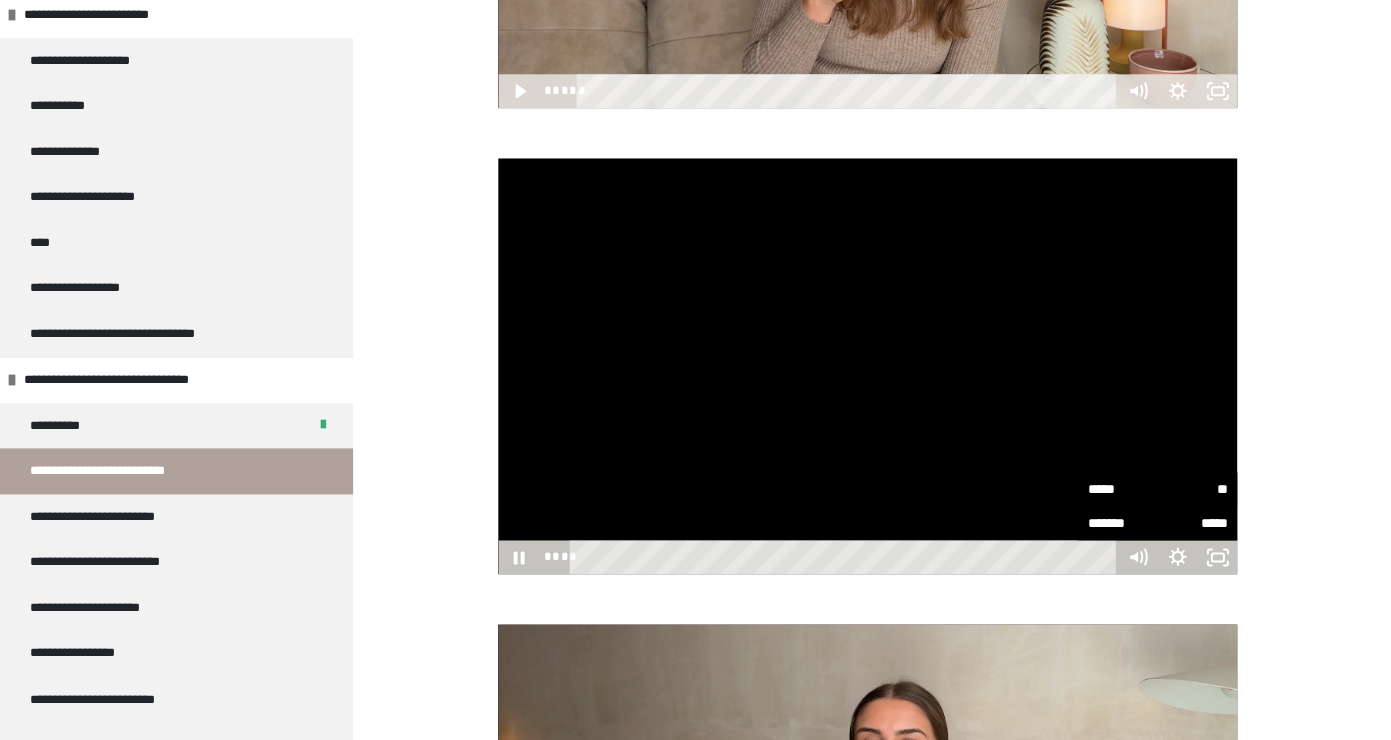 click on "**" at bounding box center (1192, 489) 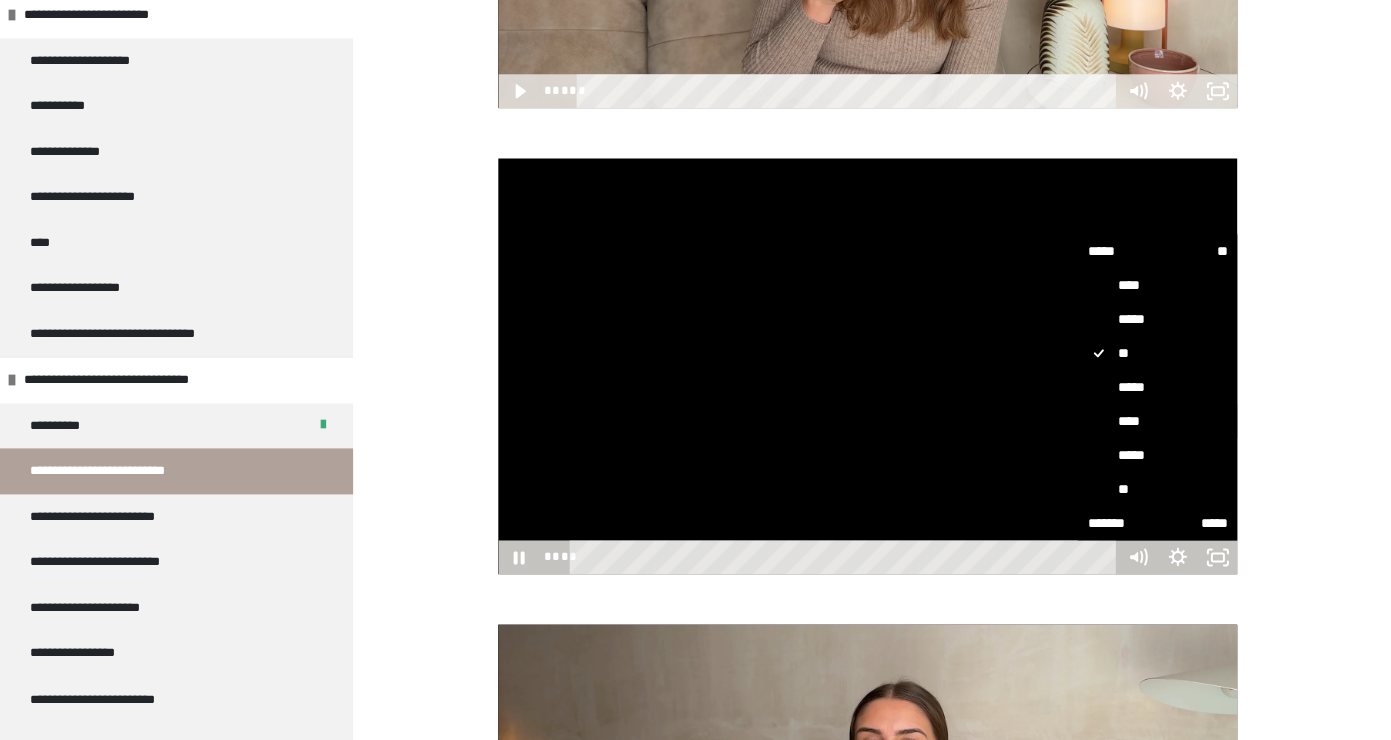 click on "****" at bounding box center [1157, 421] 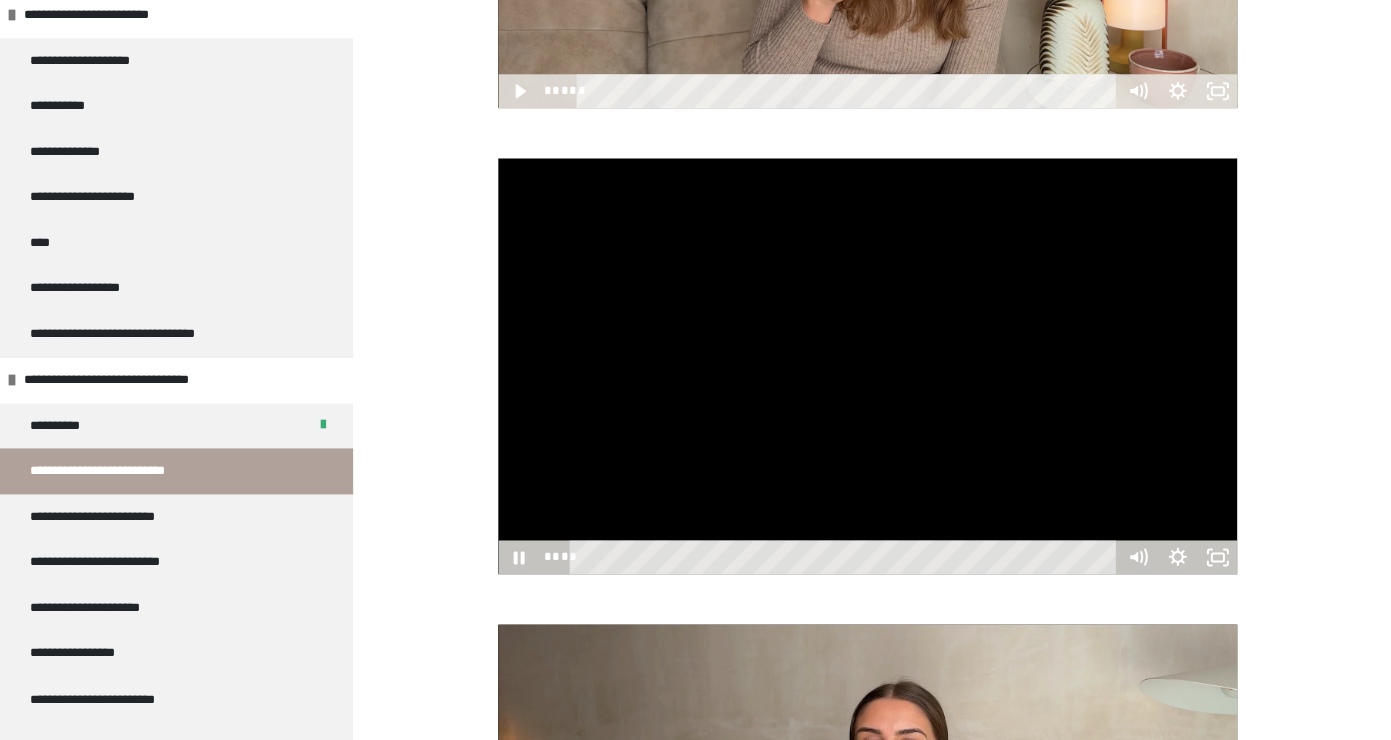 click at bounding box center [867, 366] 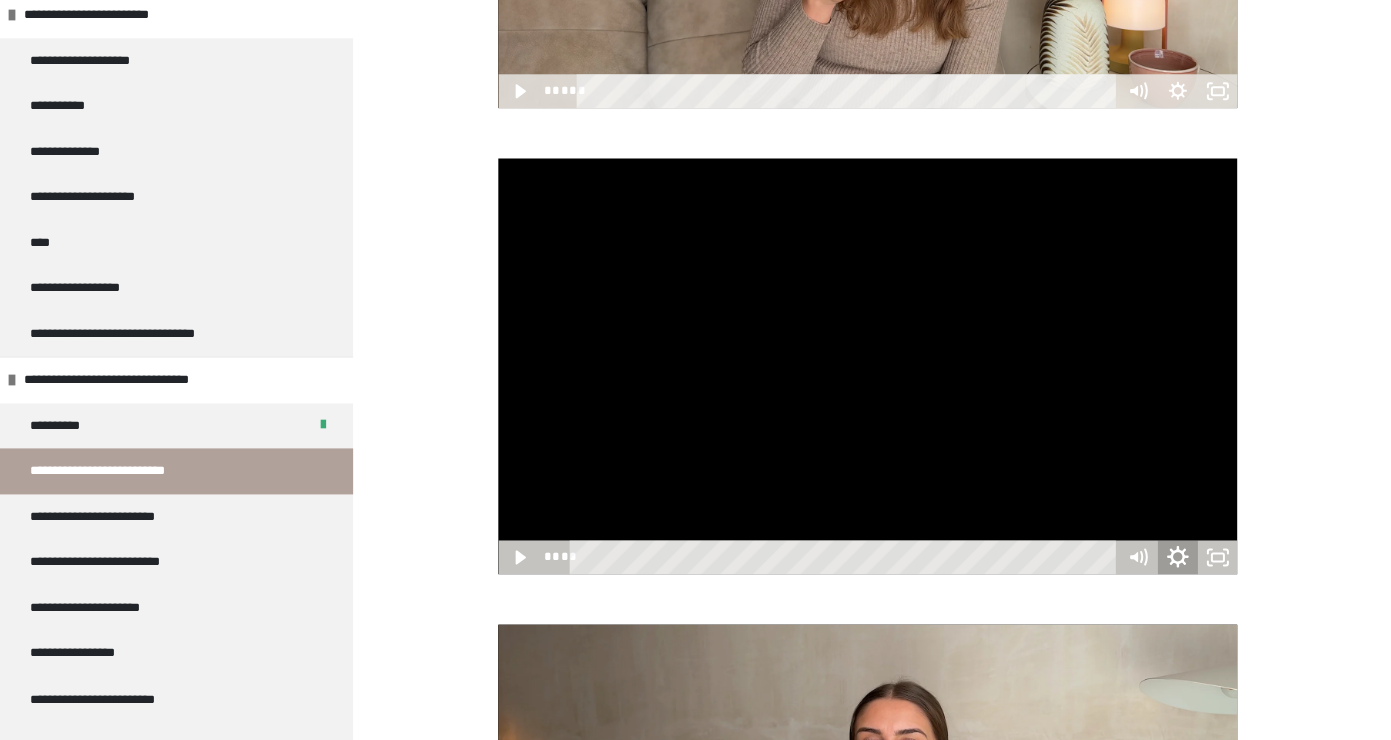 click 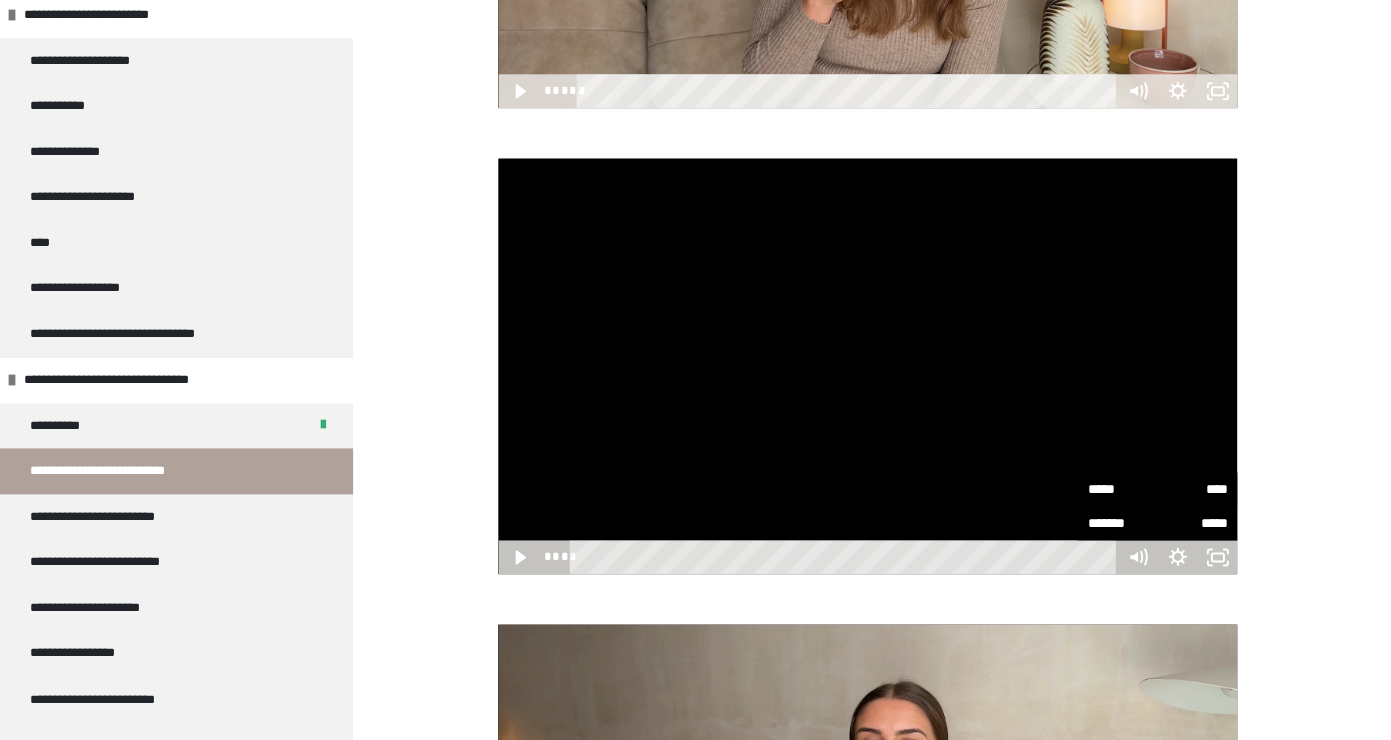 click on "****" at bounding box center [1192, 483] 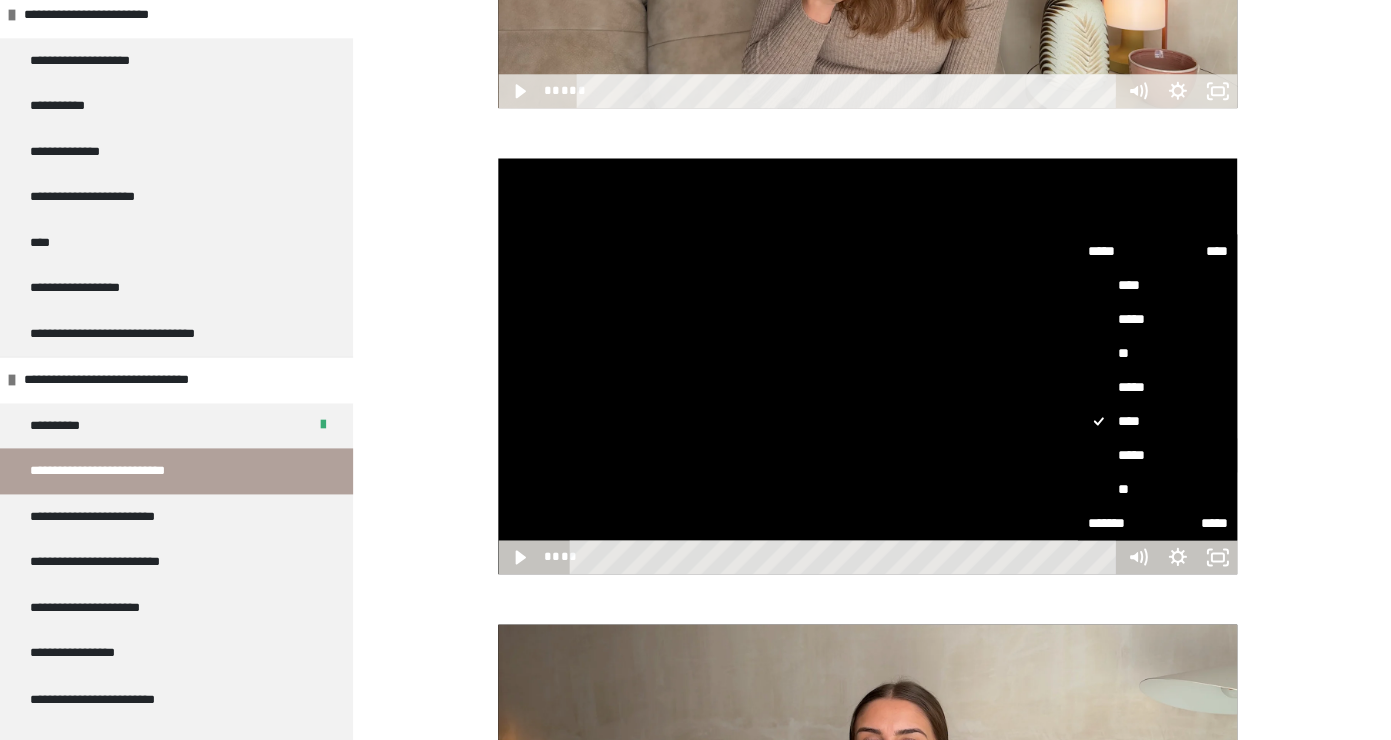 click on "*****" at bounding box center [1157, 455] 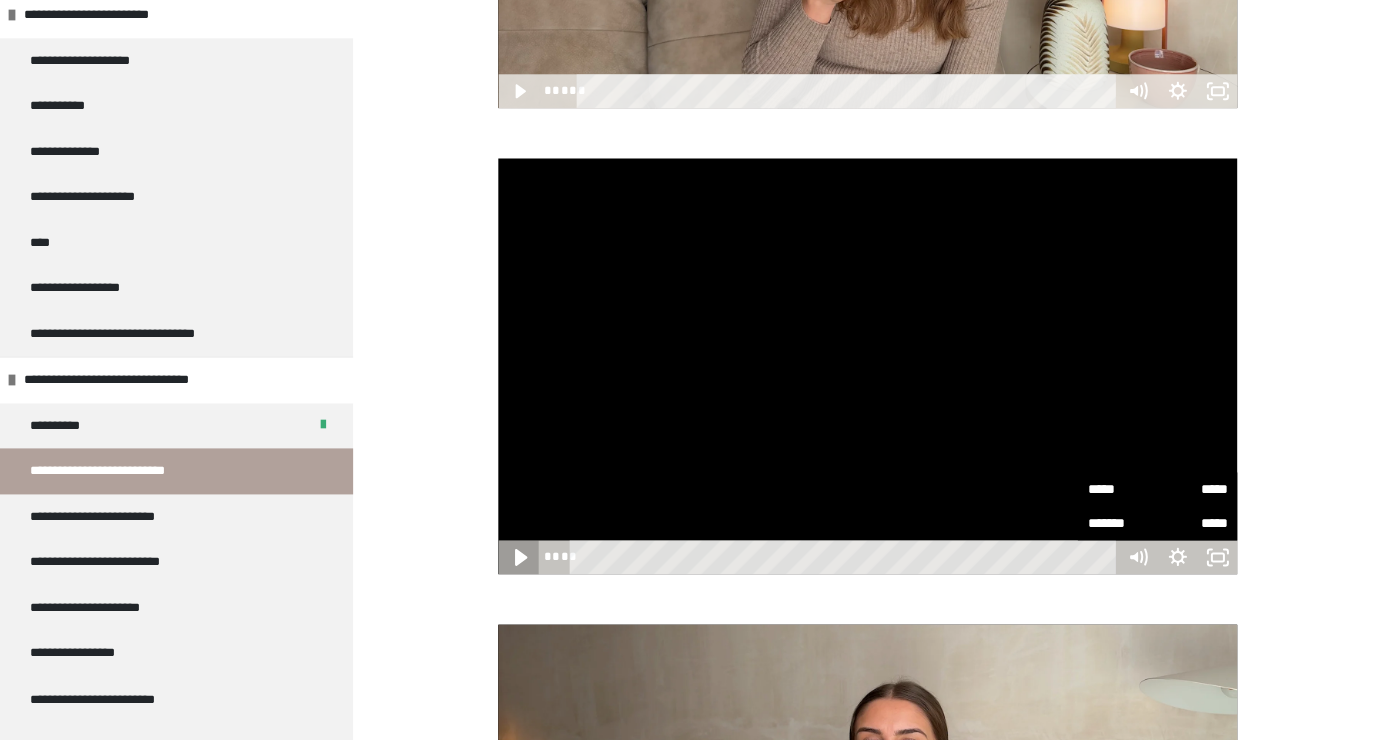 click 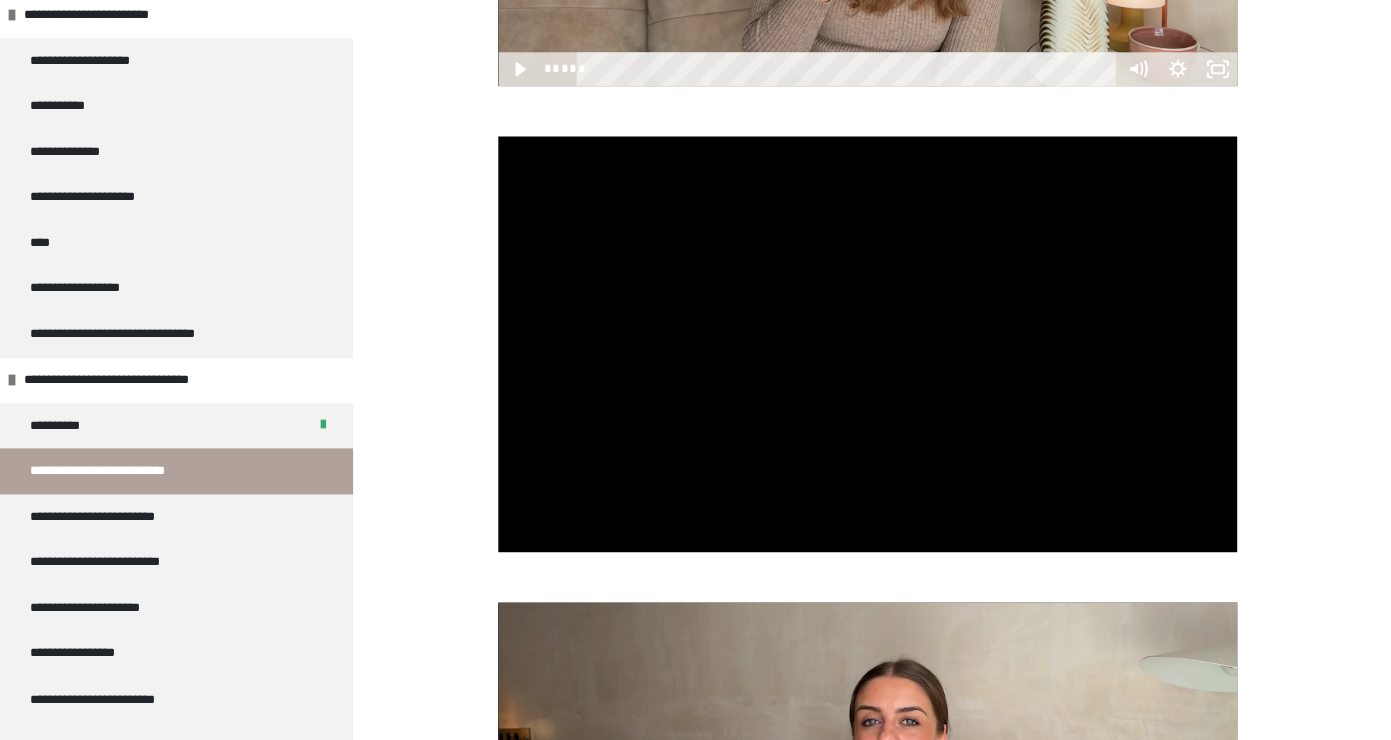 scroll, scrollTop: 793, scrollLeft: 0, axis: vertical 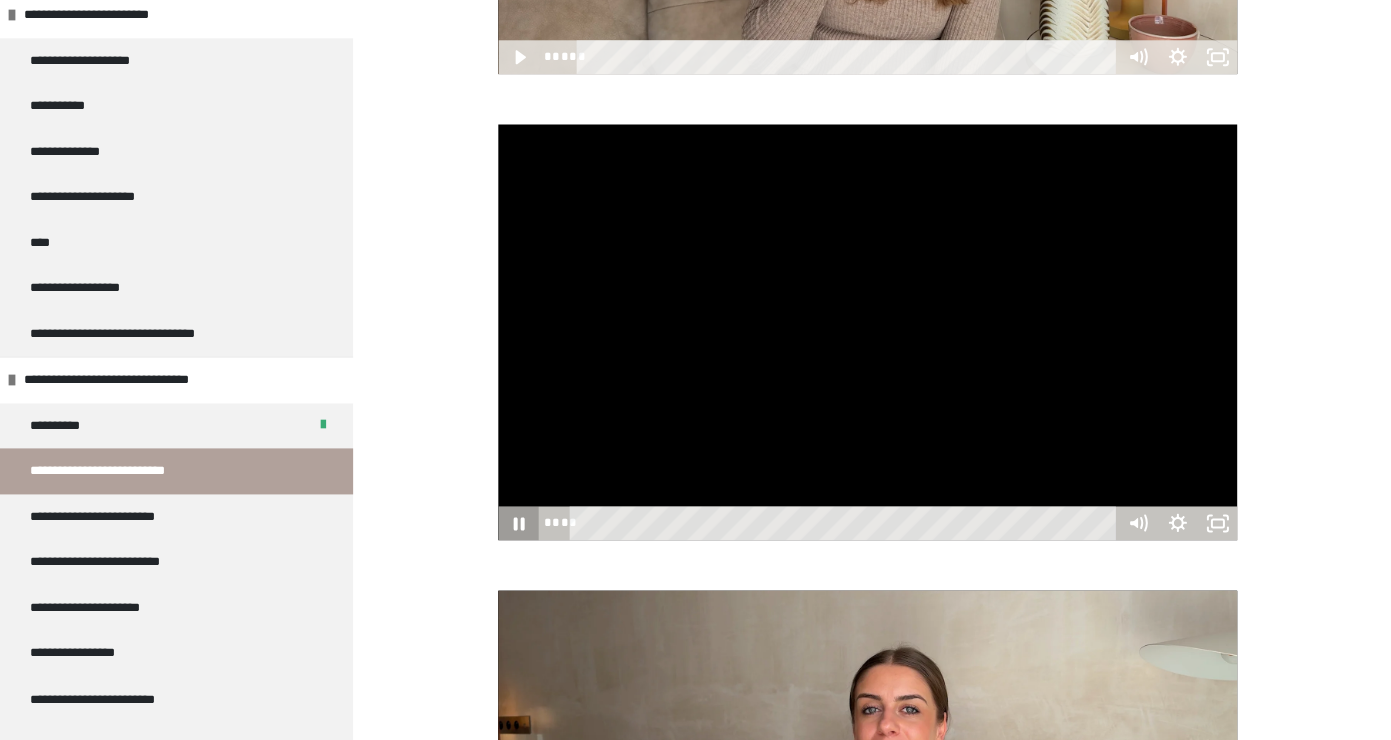 click 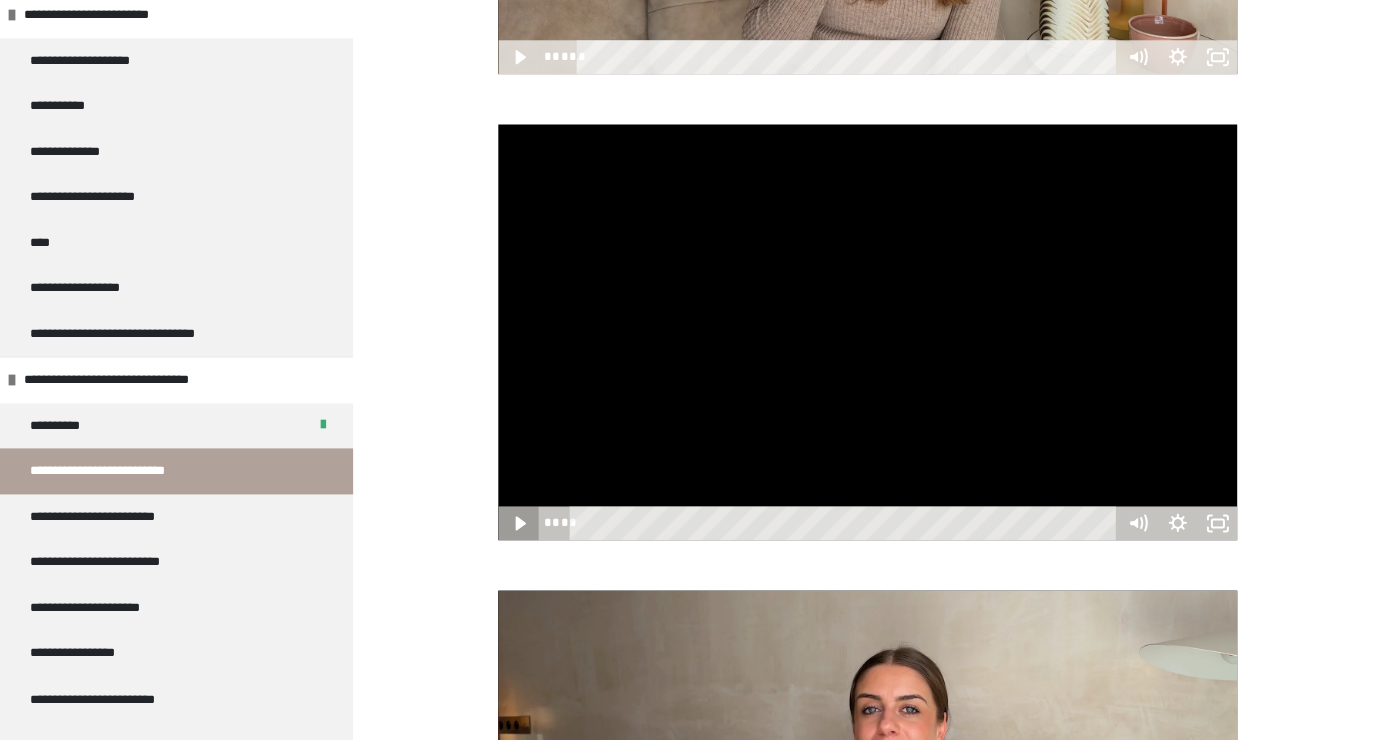 click 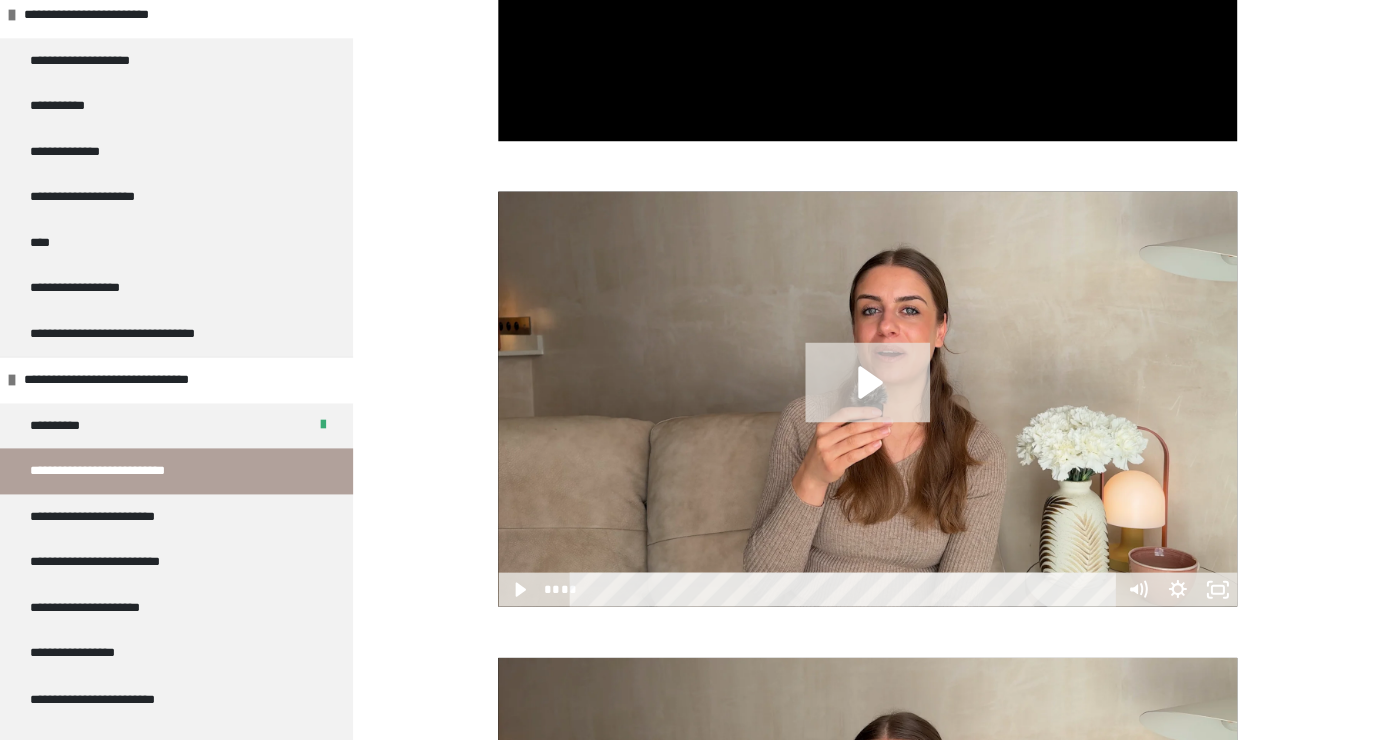 scroll, scrollTop: 1198, scrollLeft: 0, axis: vertical 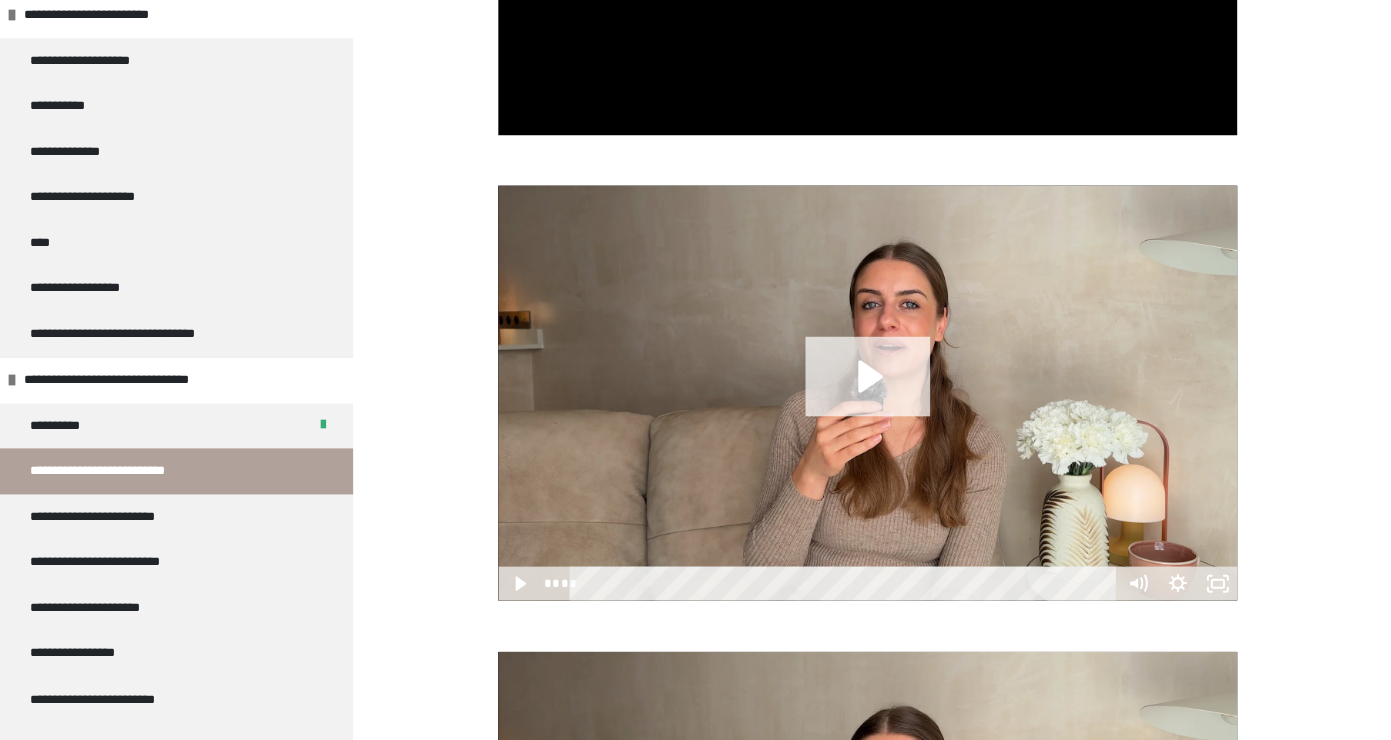 click 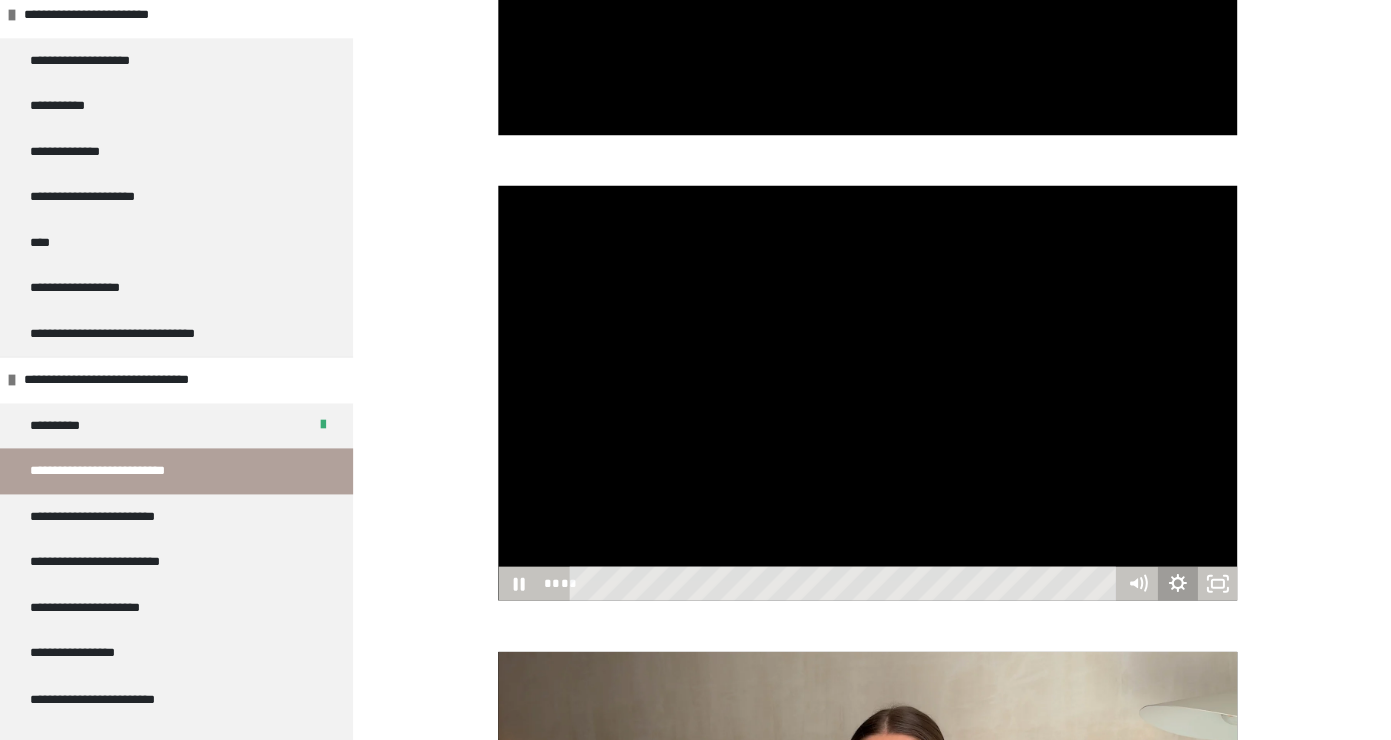 click 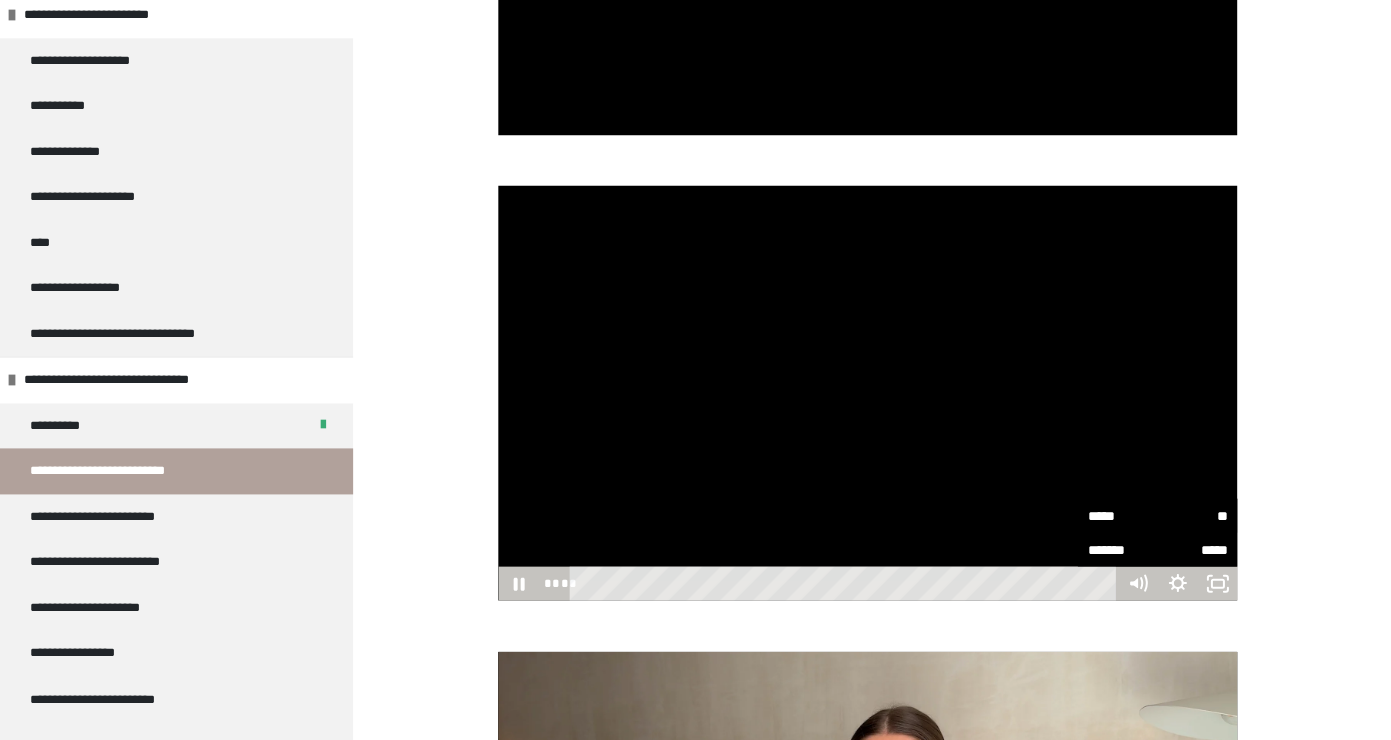 click on "**" at bounding box center [1192, 515] 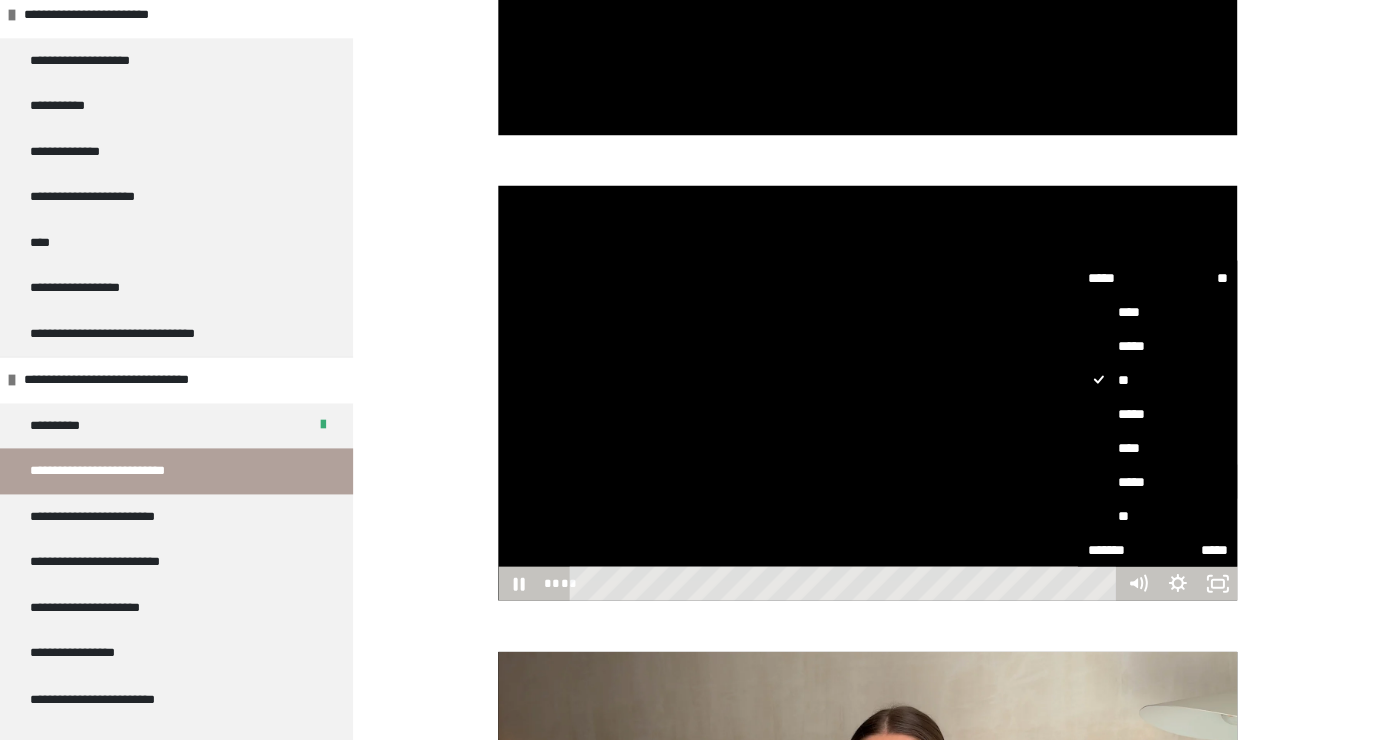 click on "*****" at bounding box center [1157, 481] 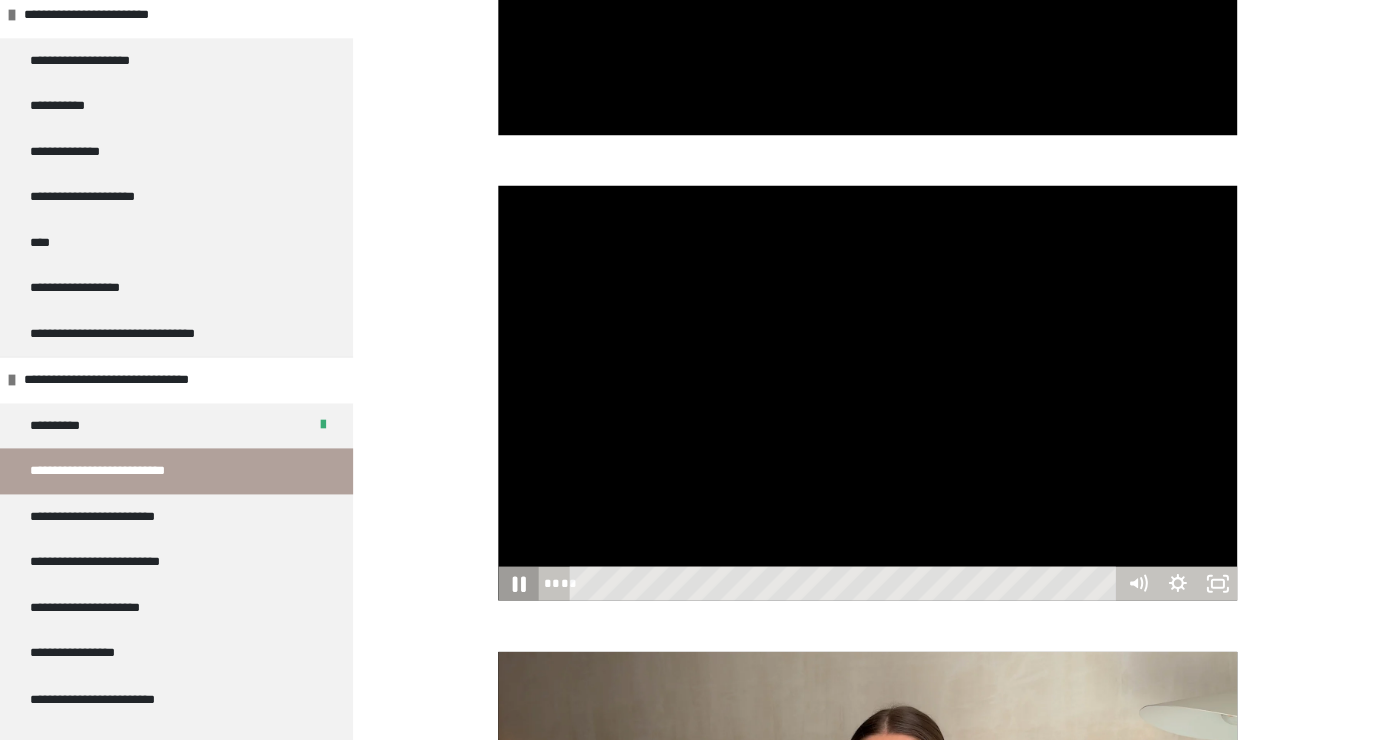 click 